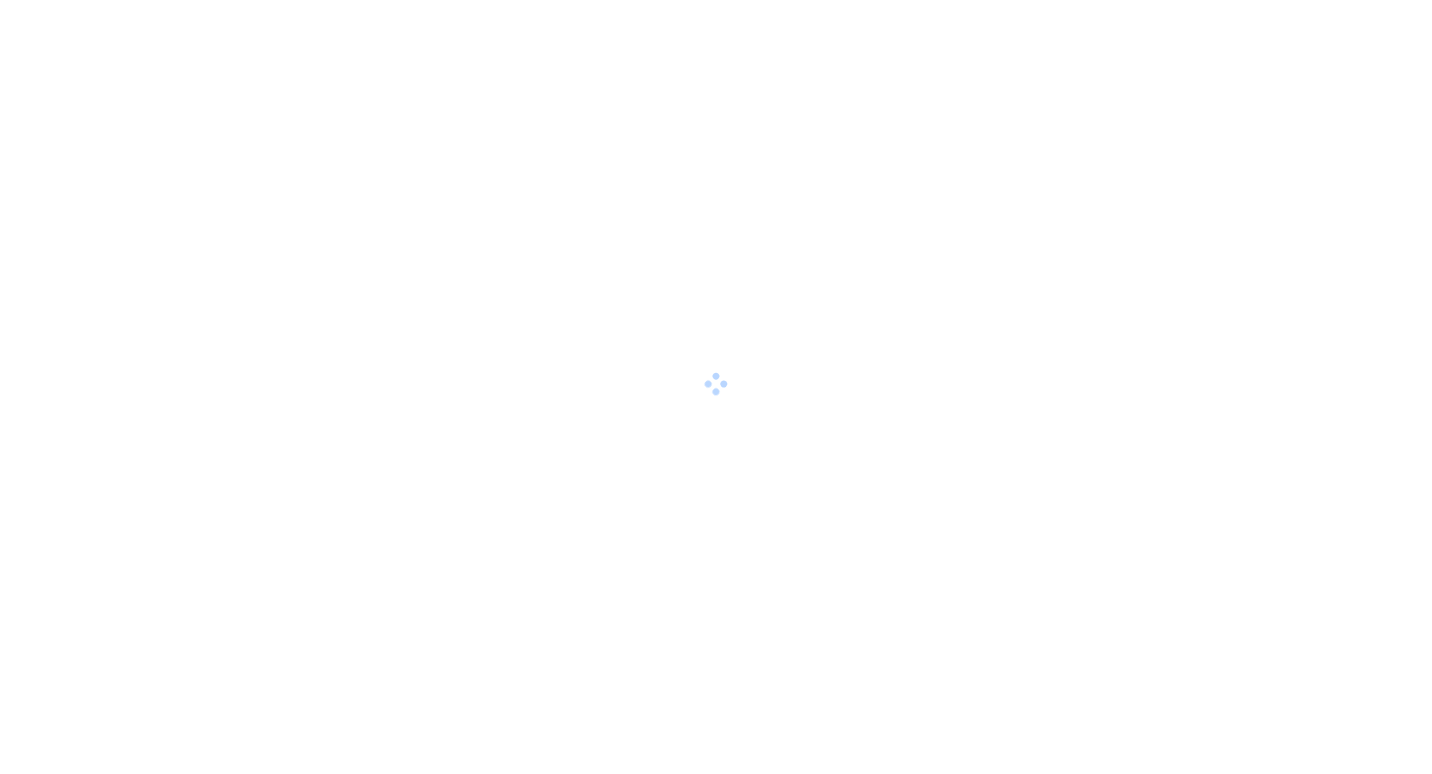 scroll, scrollTop: 0, scrollLeft: 0, axis: both 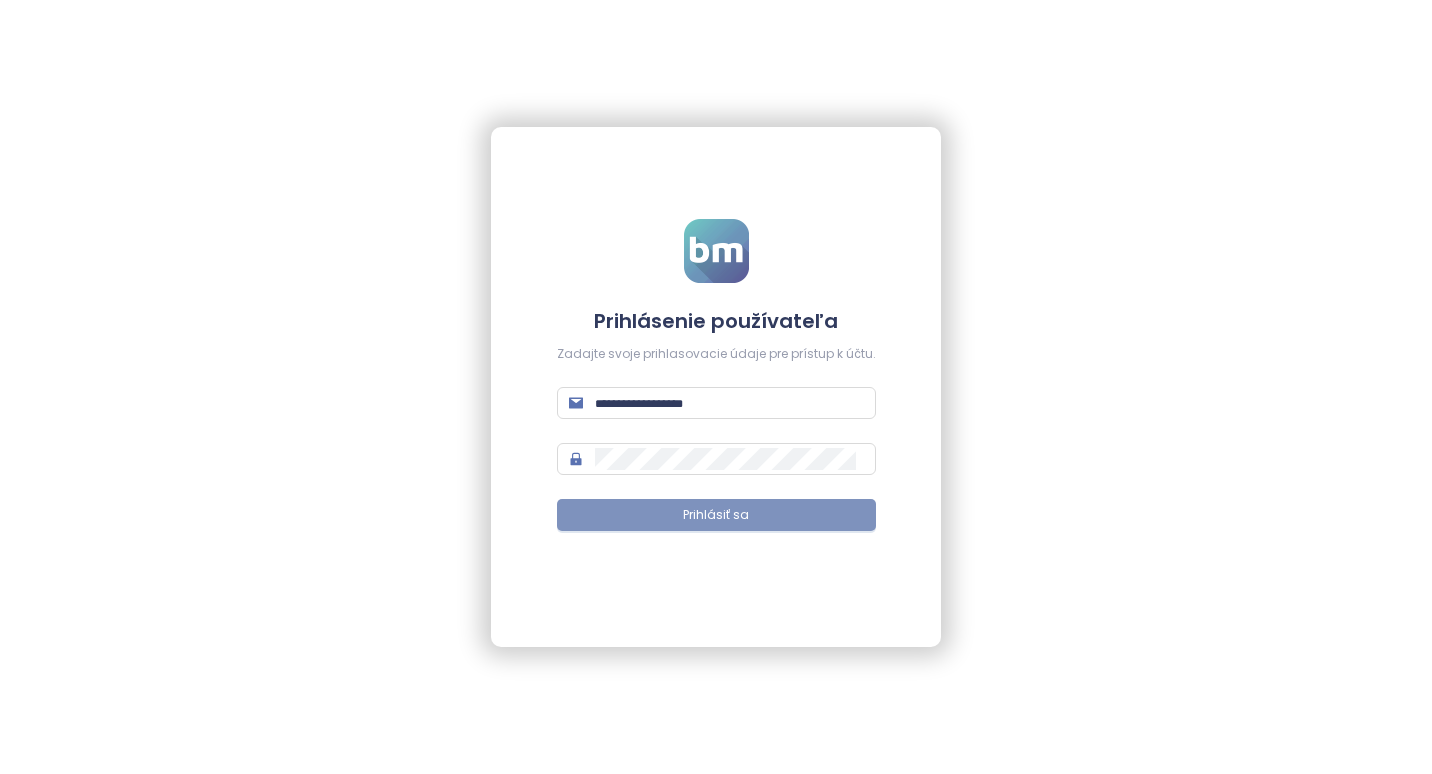 type on "**********" 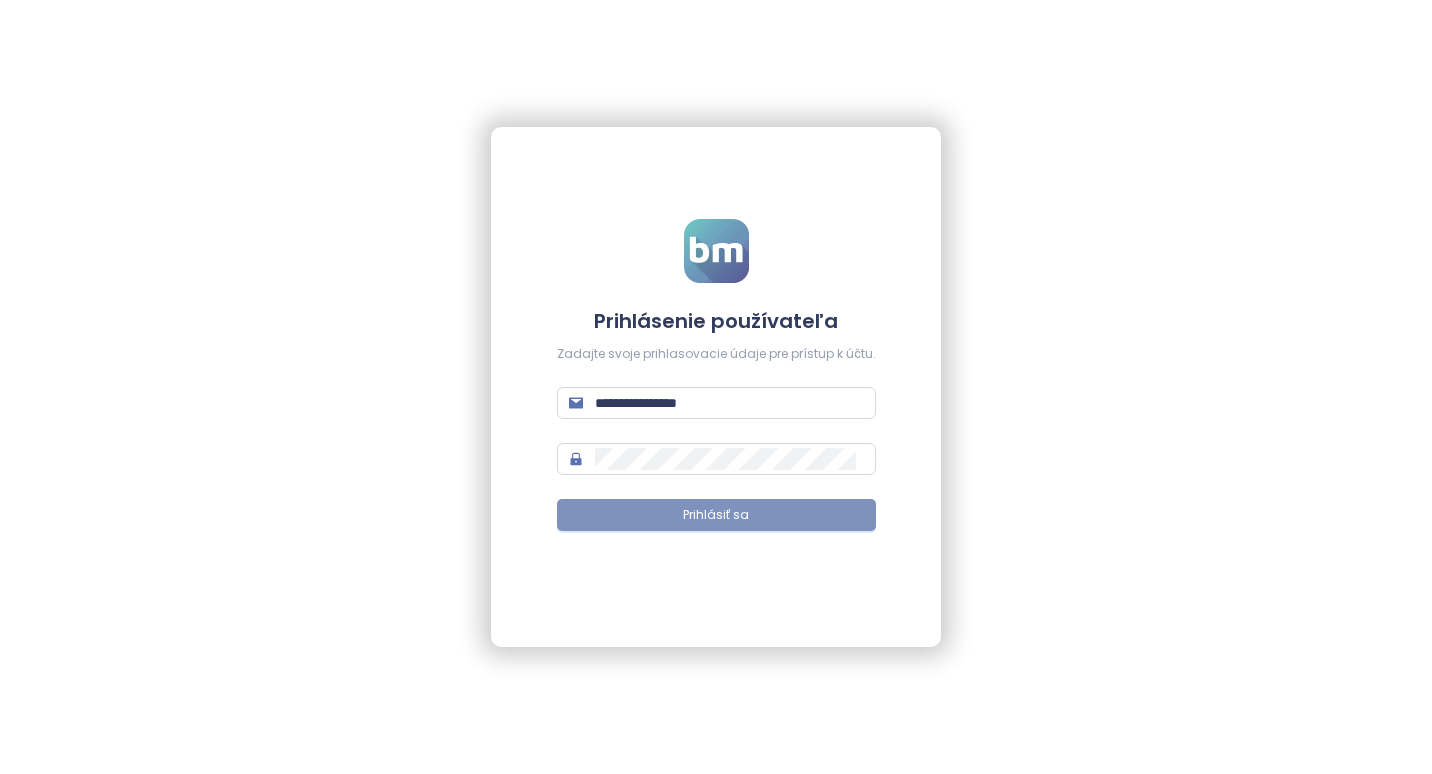 click on "Prihlásiť sa" at bounding box center [716, 515] 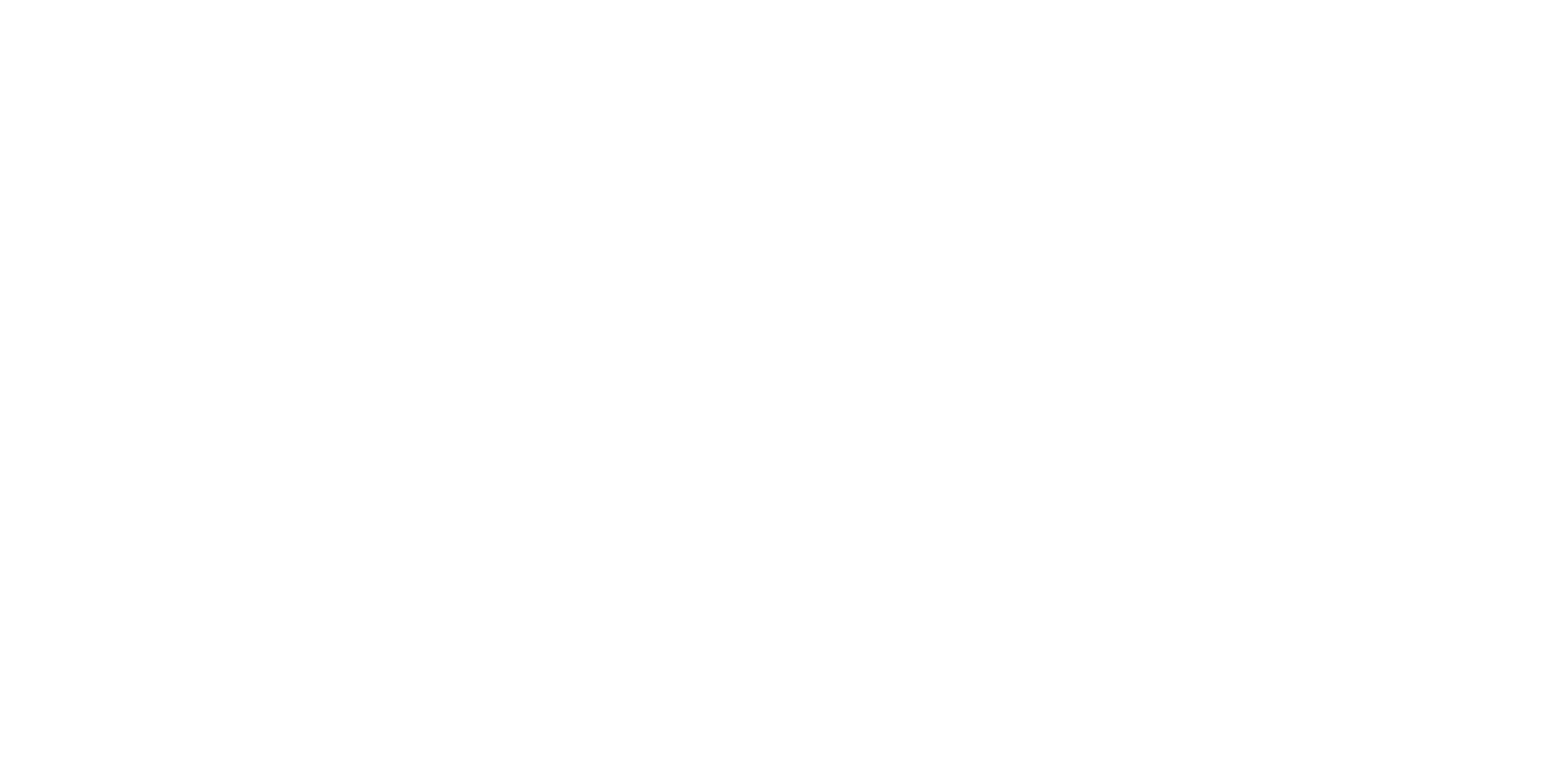 scroll, scrollTop: 0, scrollLeft: 0, axis: both 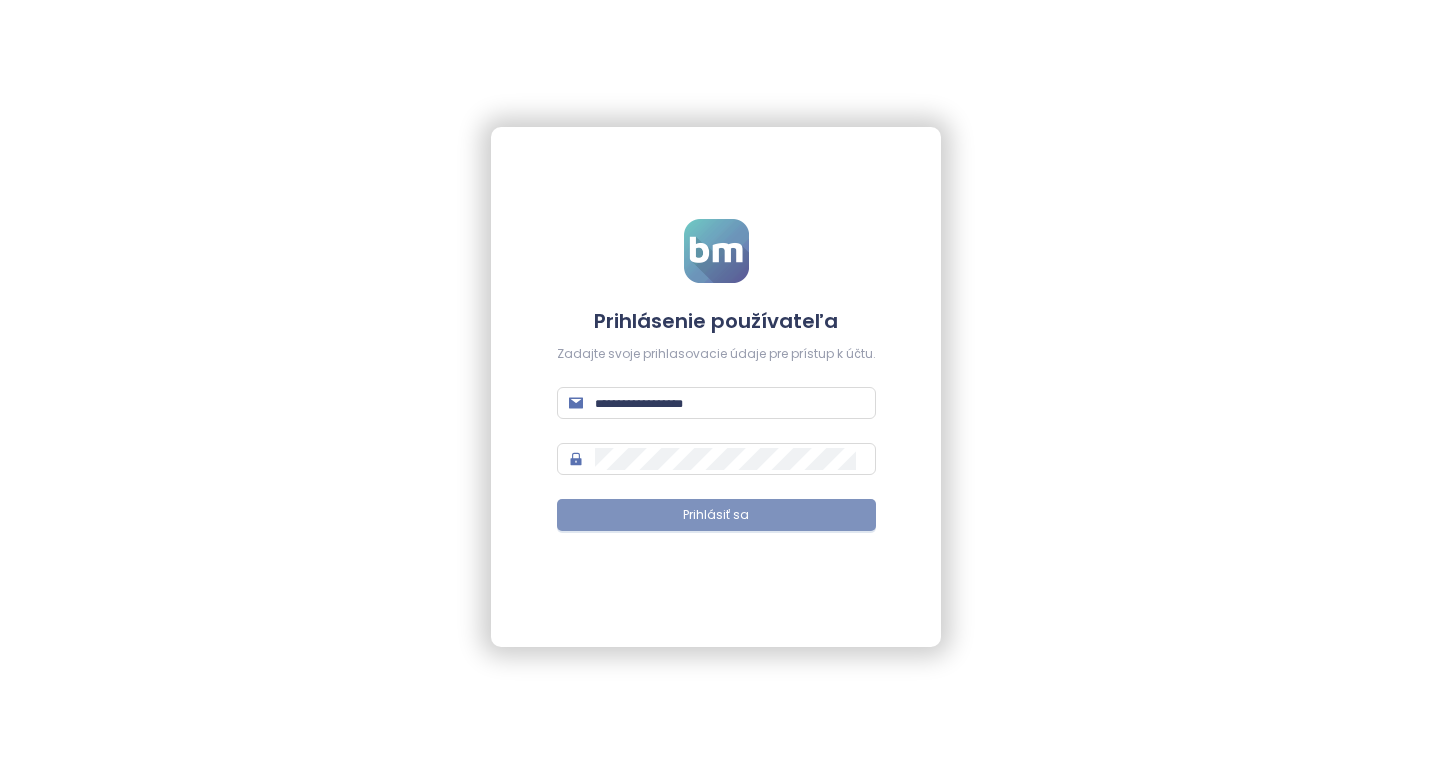 type on "**********" 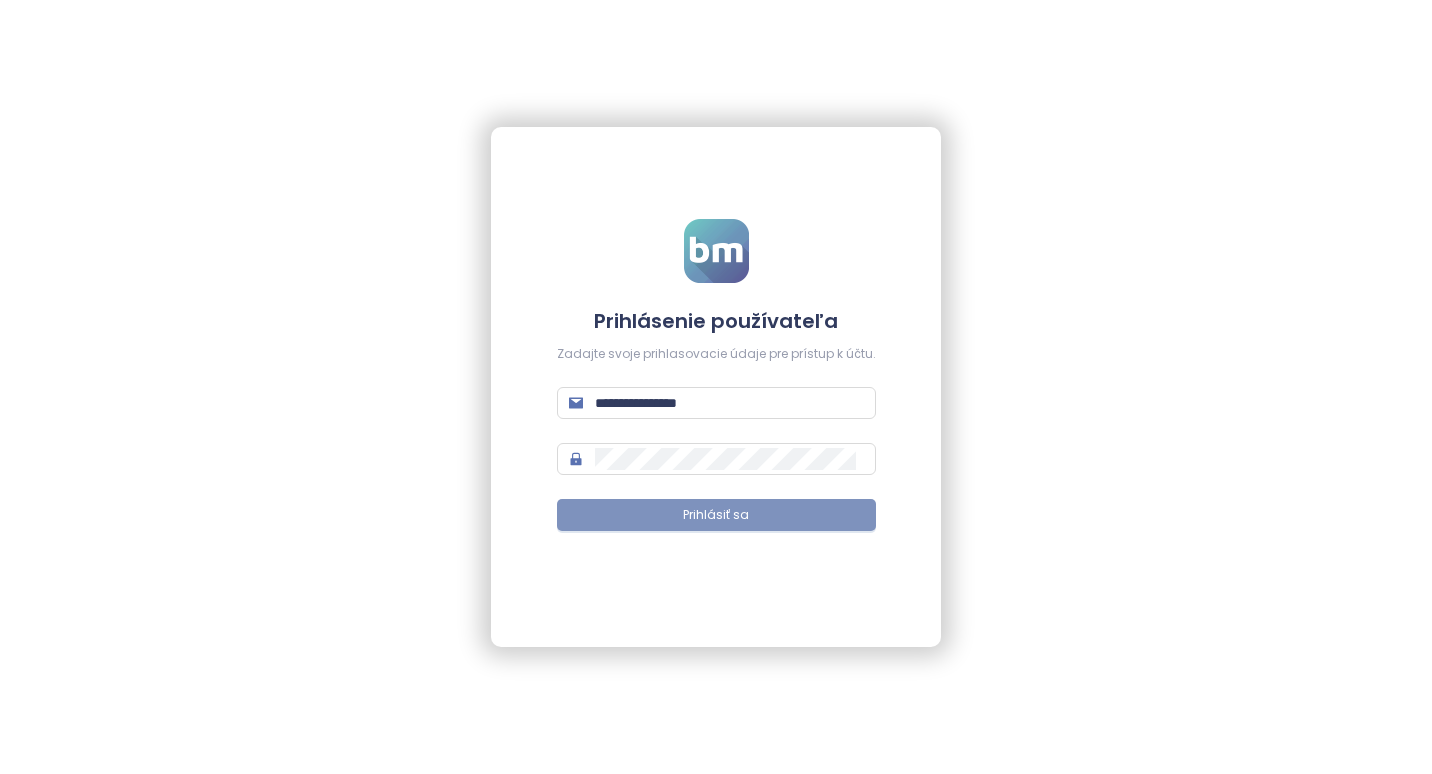 click on "Prihlásiť sa" at bounding box center [716, 515] 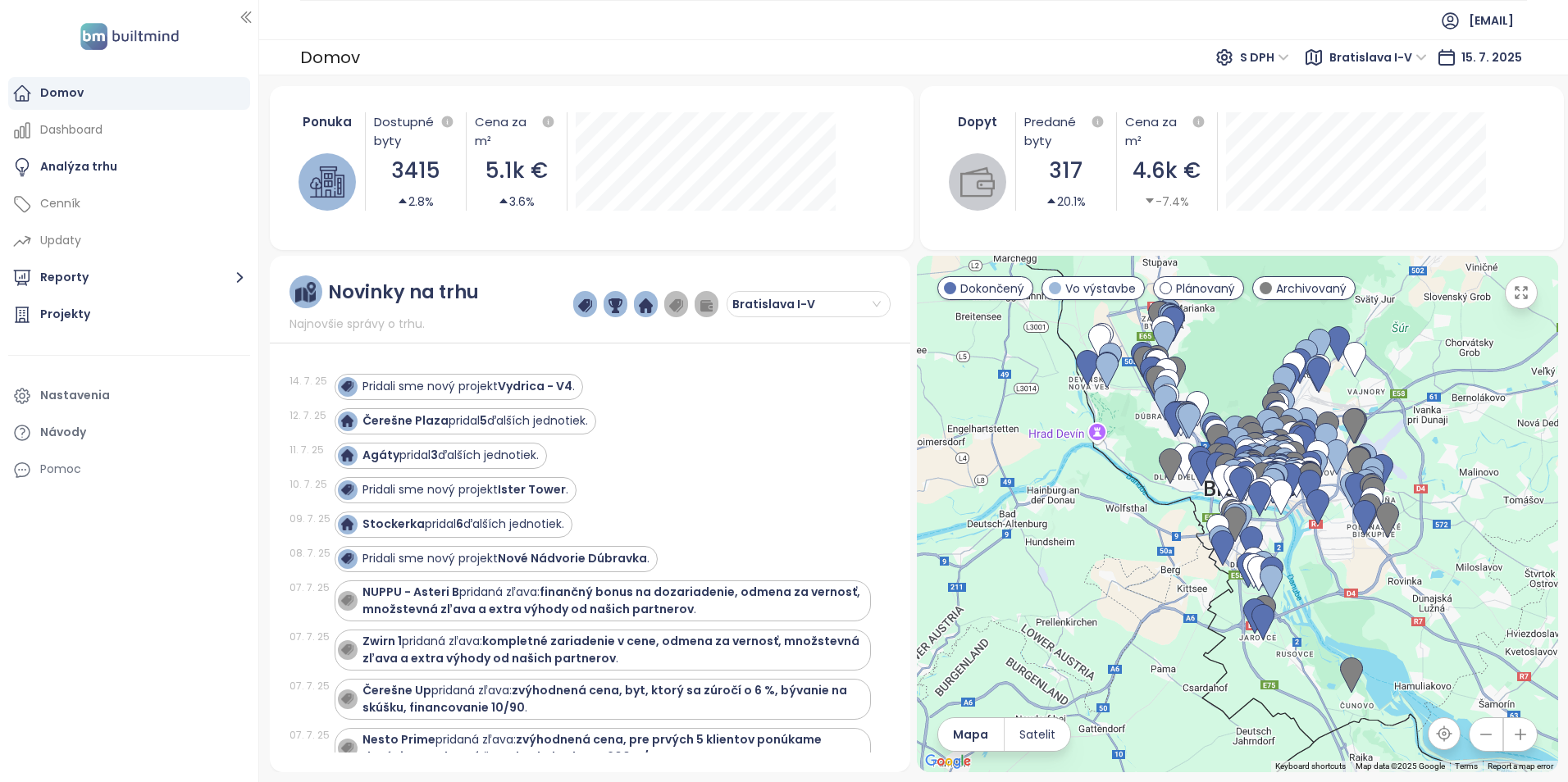 click at bounding box center [1238, 514] 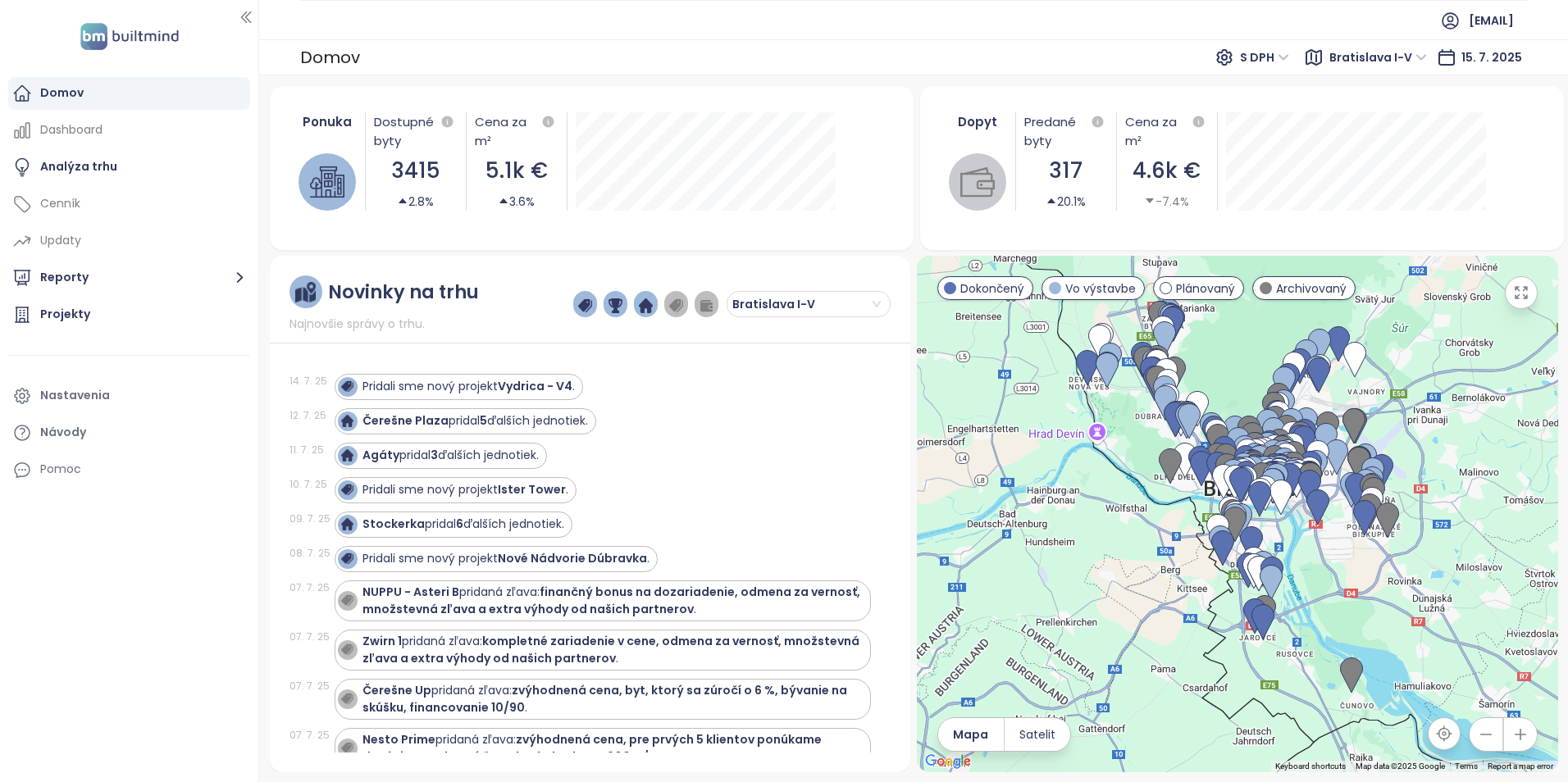 click 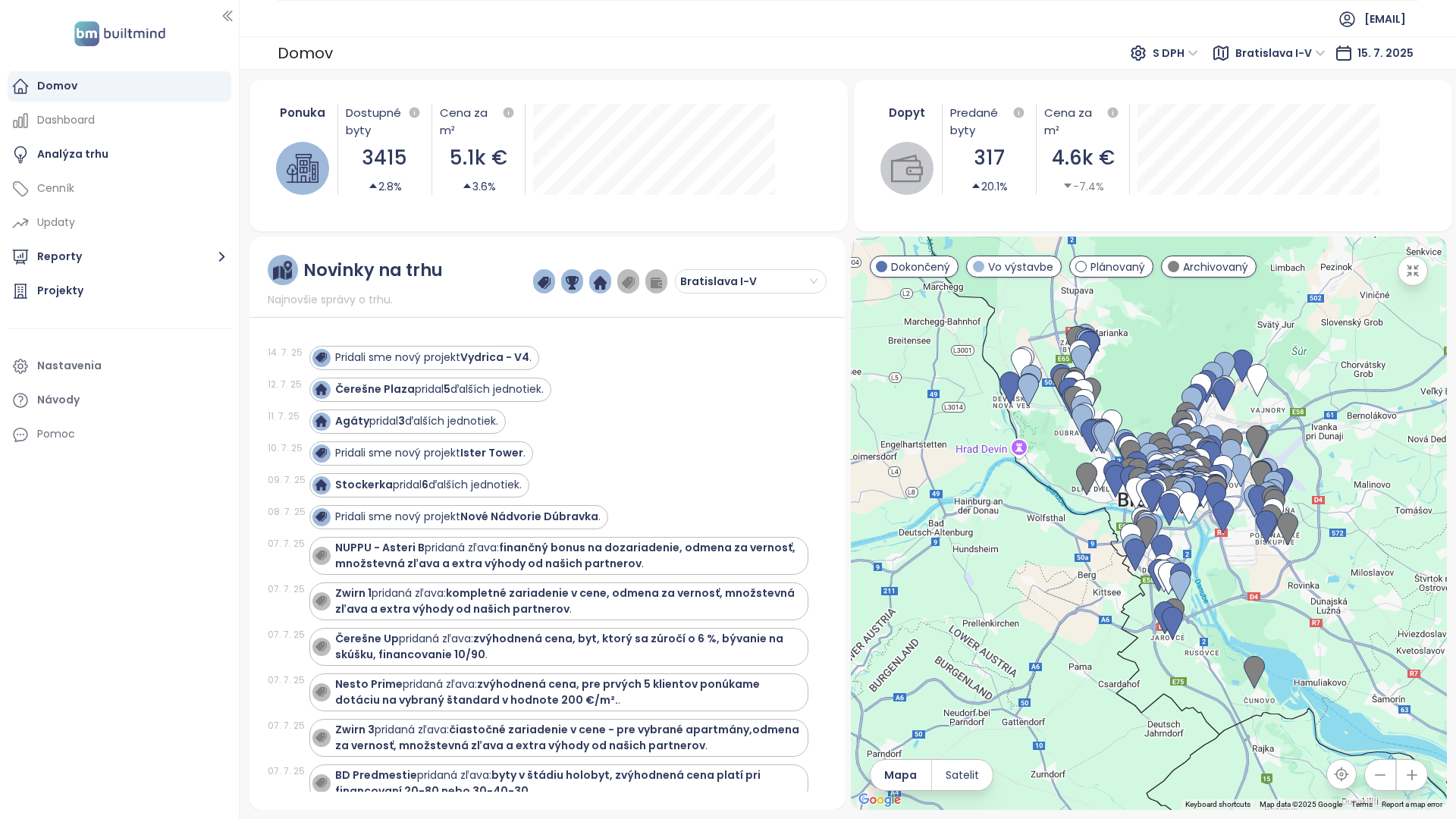 type 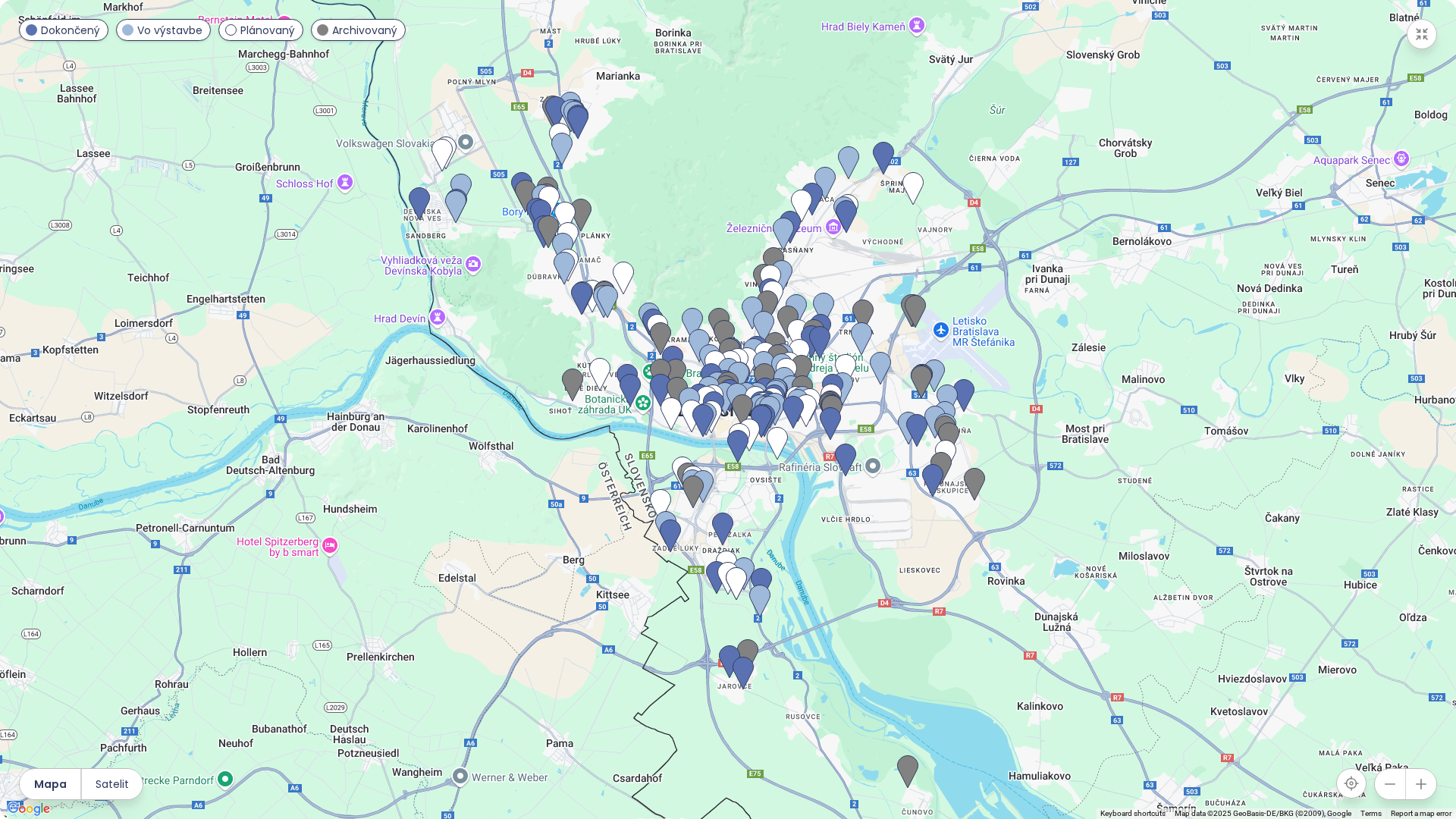 drag, startPoint x: 949, startPoint y: 340, endPoint x: 821, endPoint y: 528, distance: 227.4379 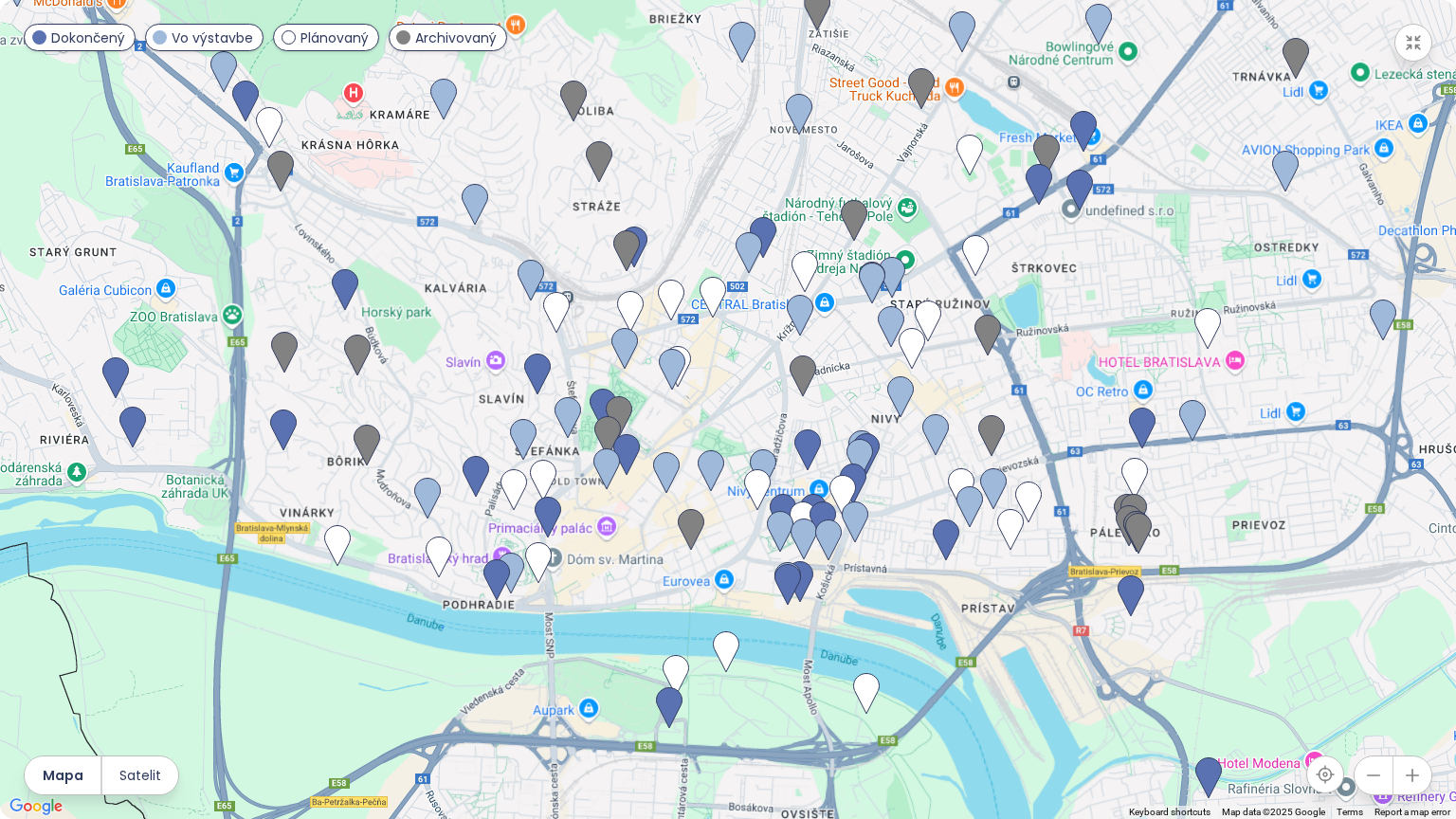 drag, startPoint x: 708, startPoint y: 455, endPoint x: 615, endPoint y: 599, distance: 171.42054 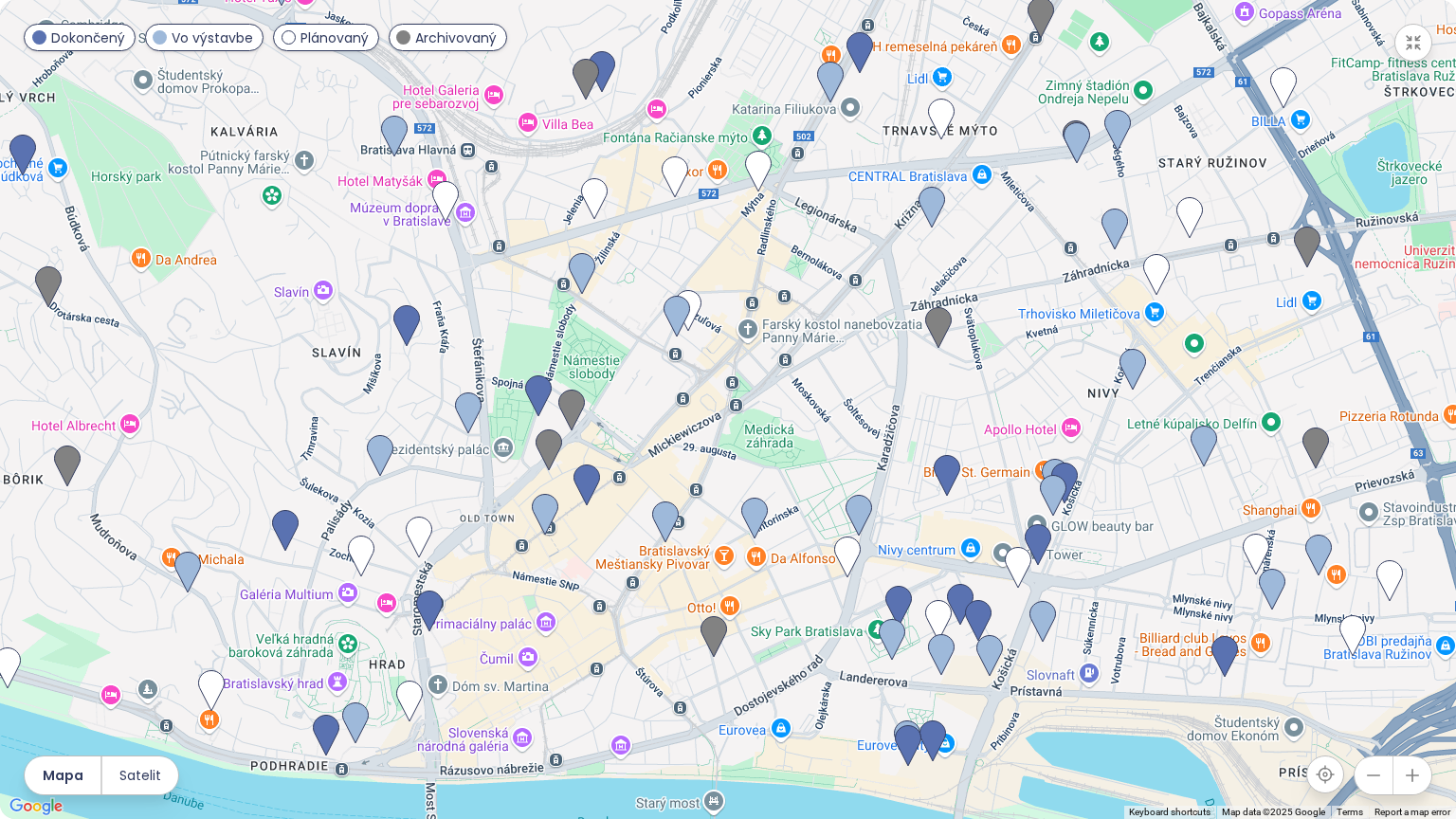 drag, startPoint x: 682, startPoint y: 307, endPoint x: 628, endPoint y: 413, distance: 118.962179 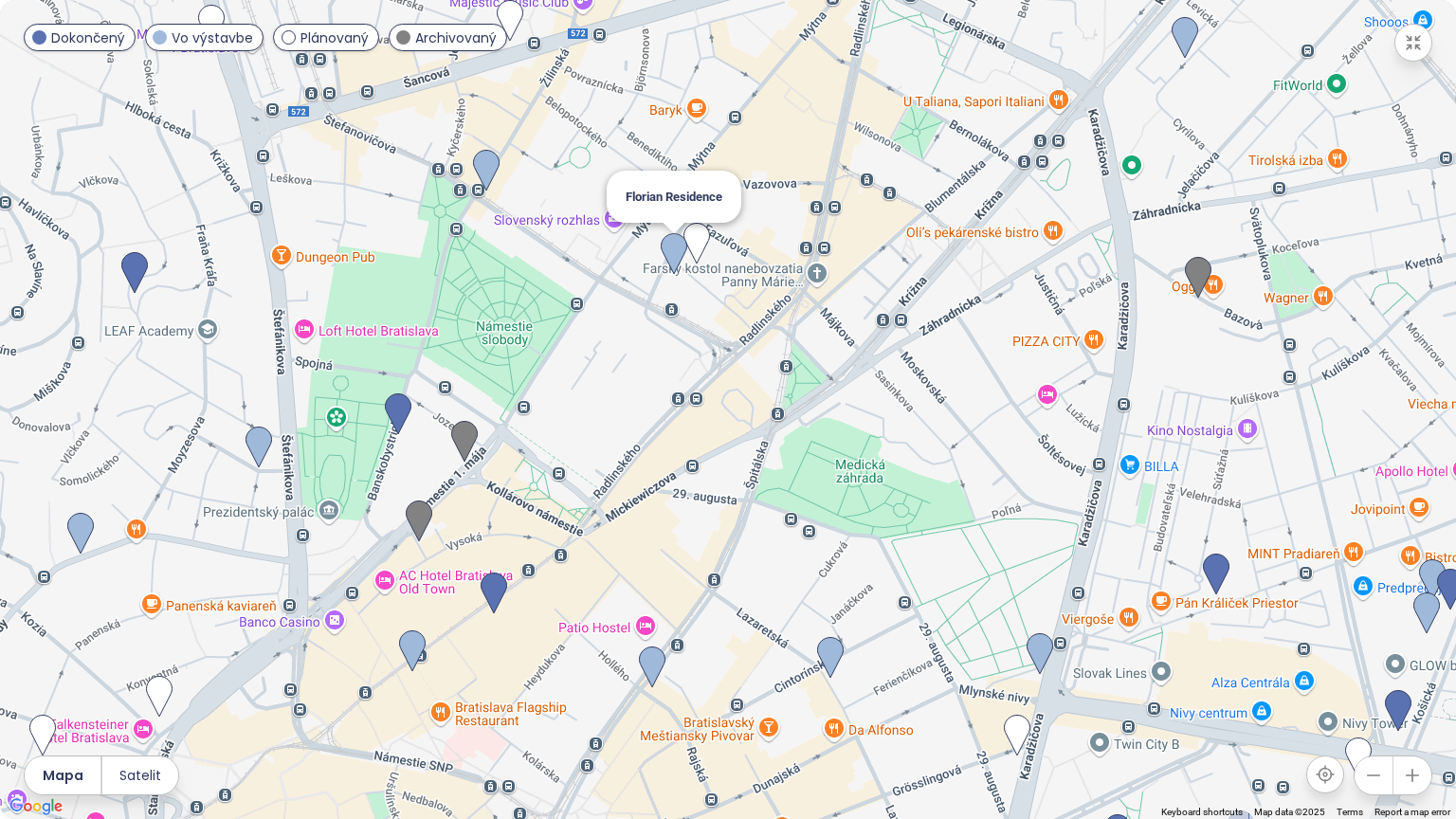 click at bounding box center (674, 254) 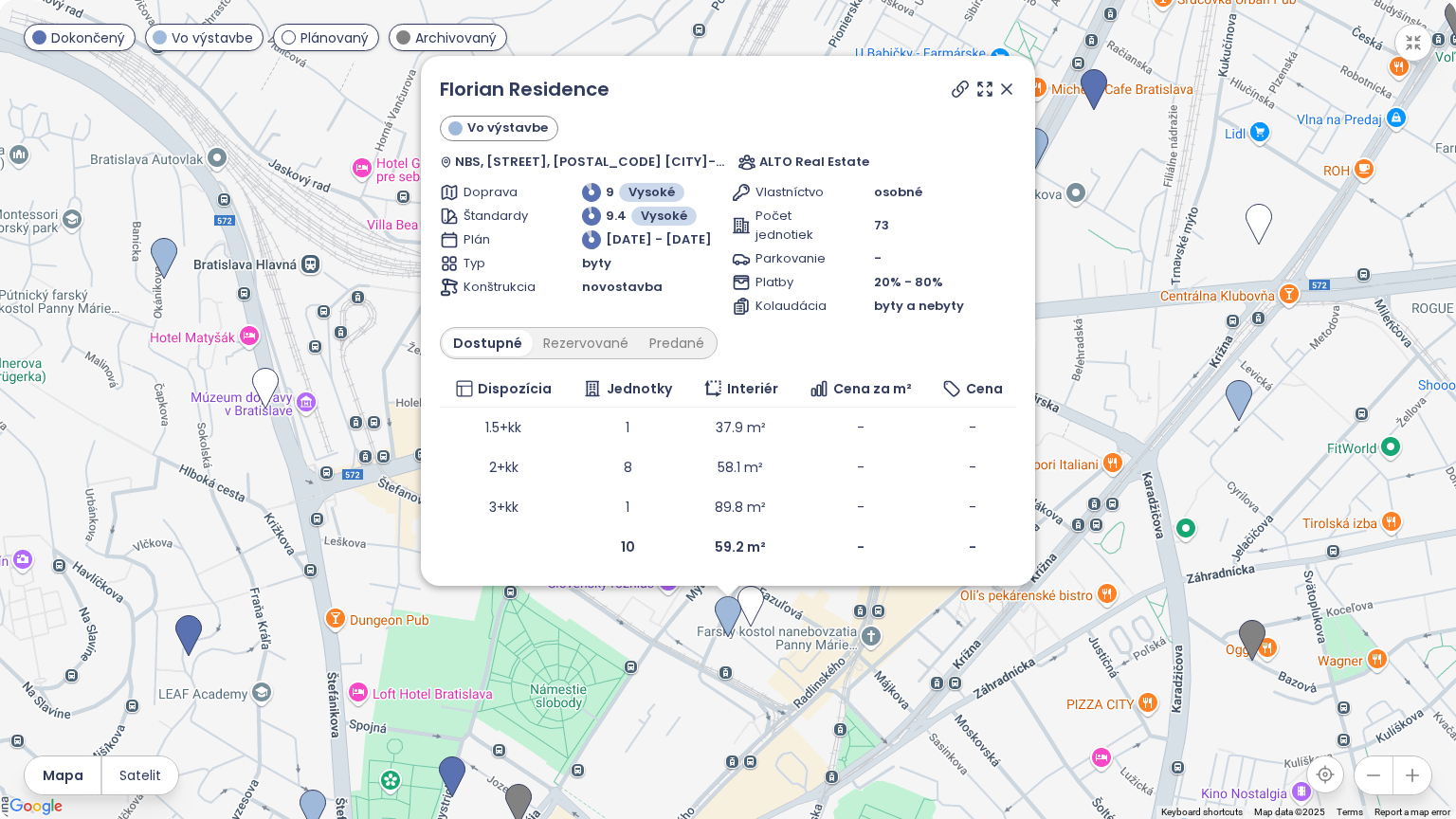 click on "Dostupné" at bounding box center [487, 343] 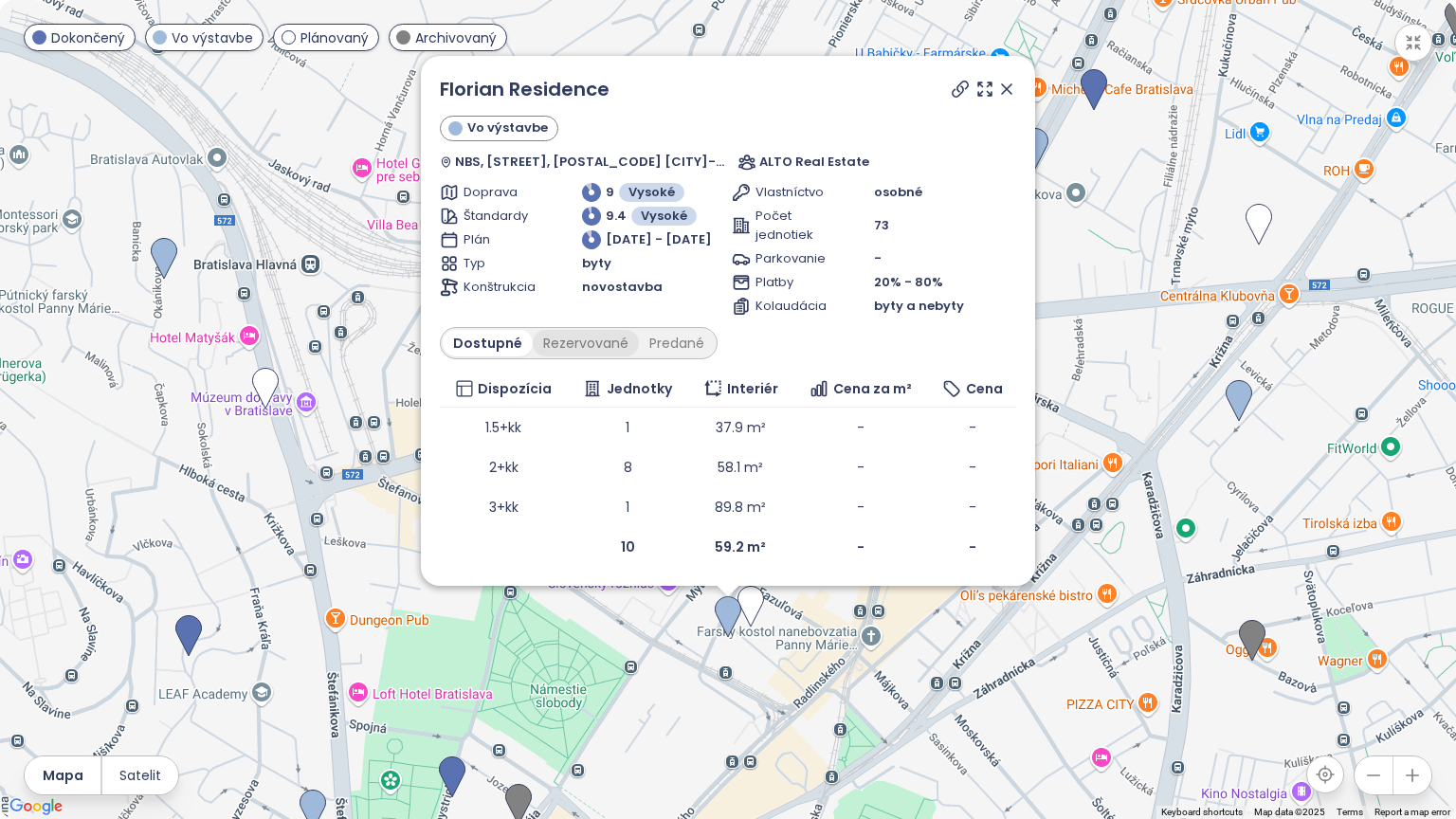 click on "Rezervované" at bounding box center [586, 343] 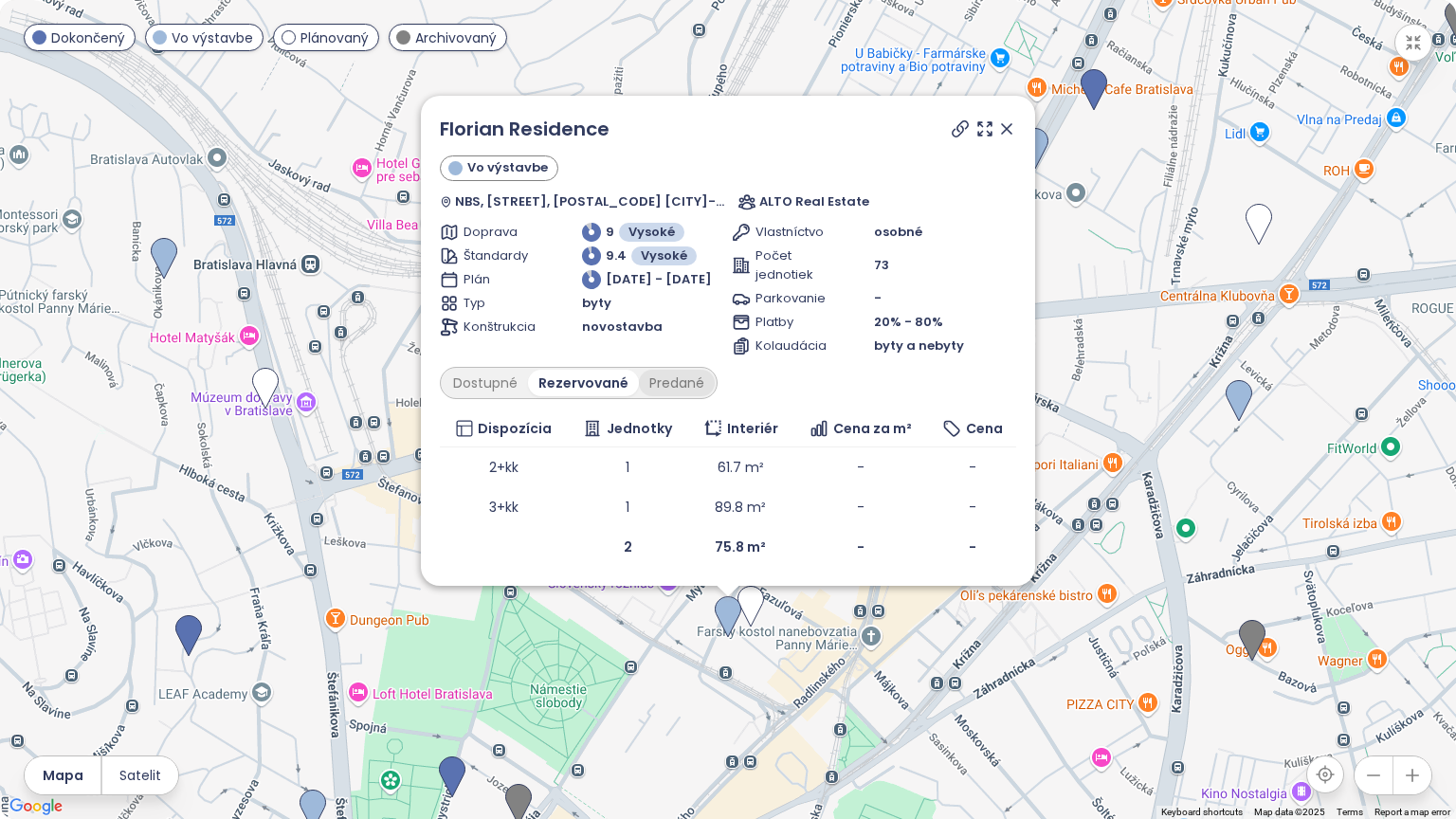click on "Predané" at bounding box center (677, 383) 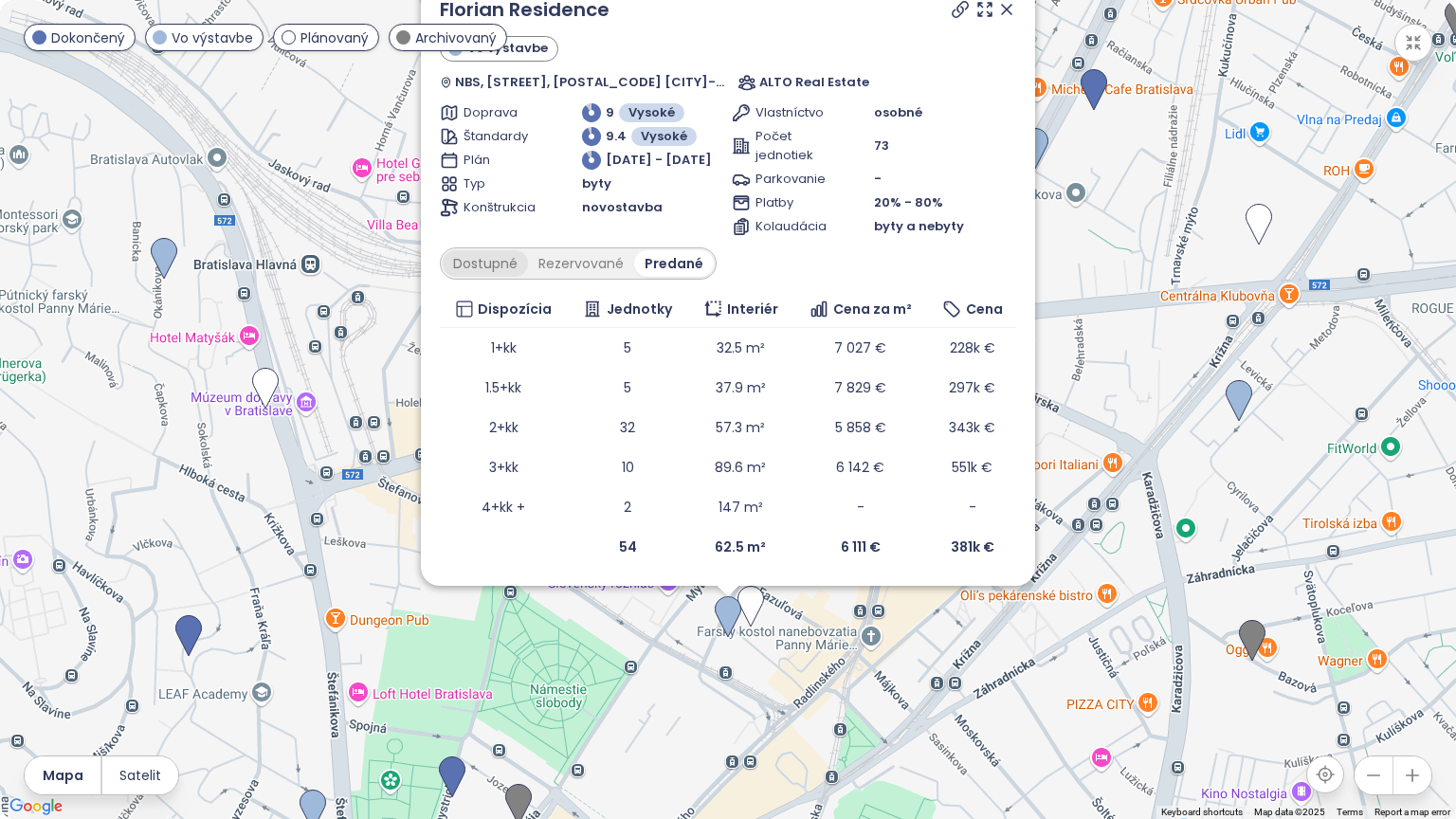click on "Dostupné" at bounding box center [485, 264] 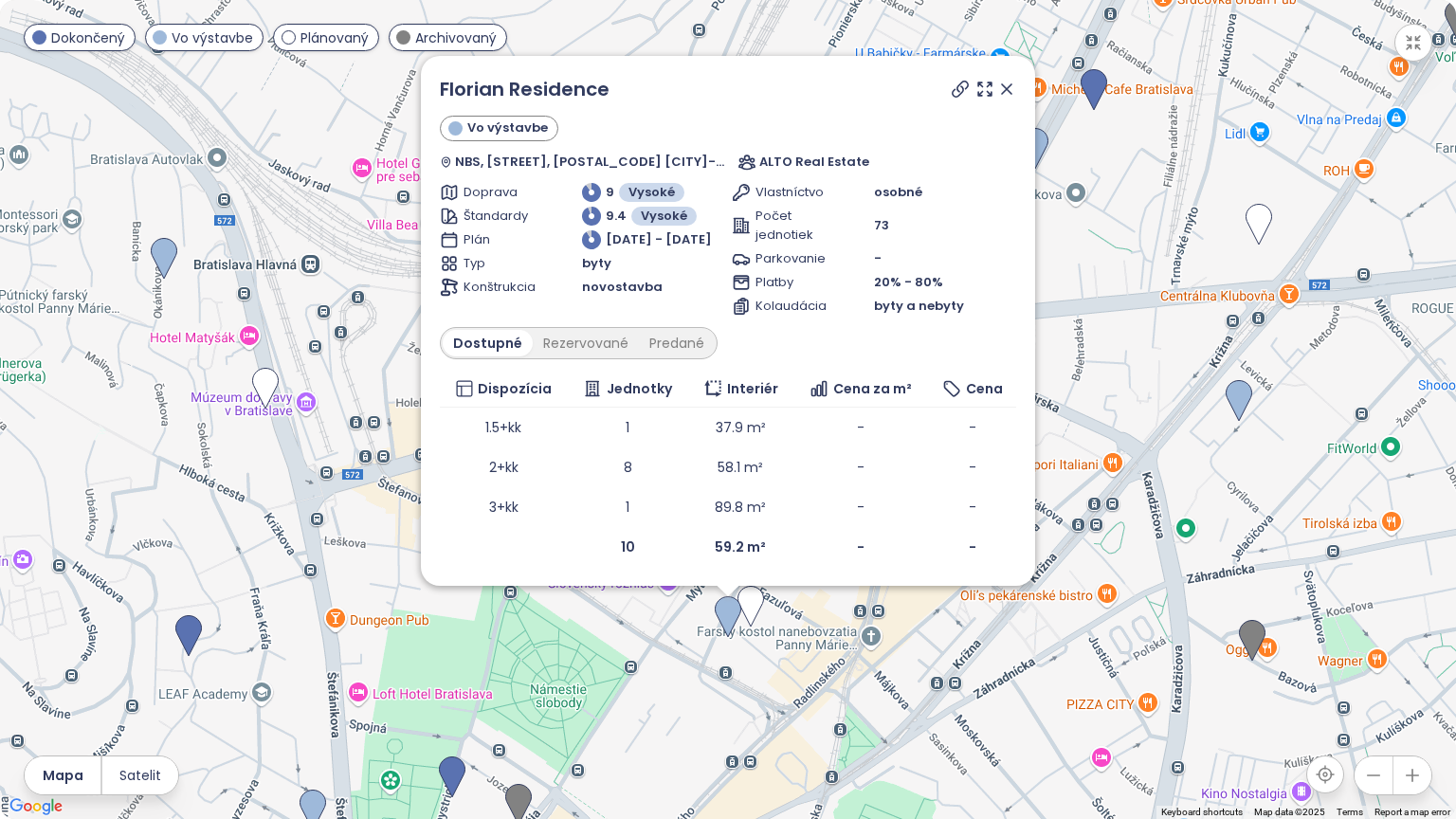 click 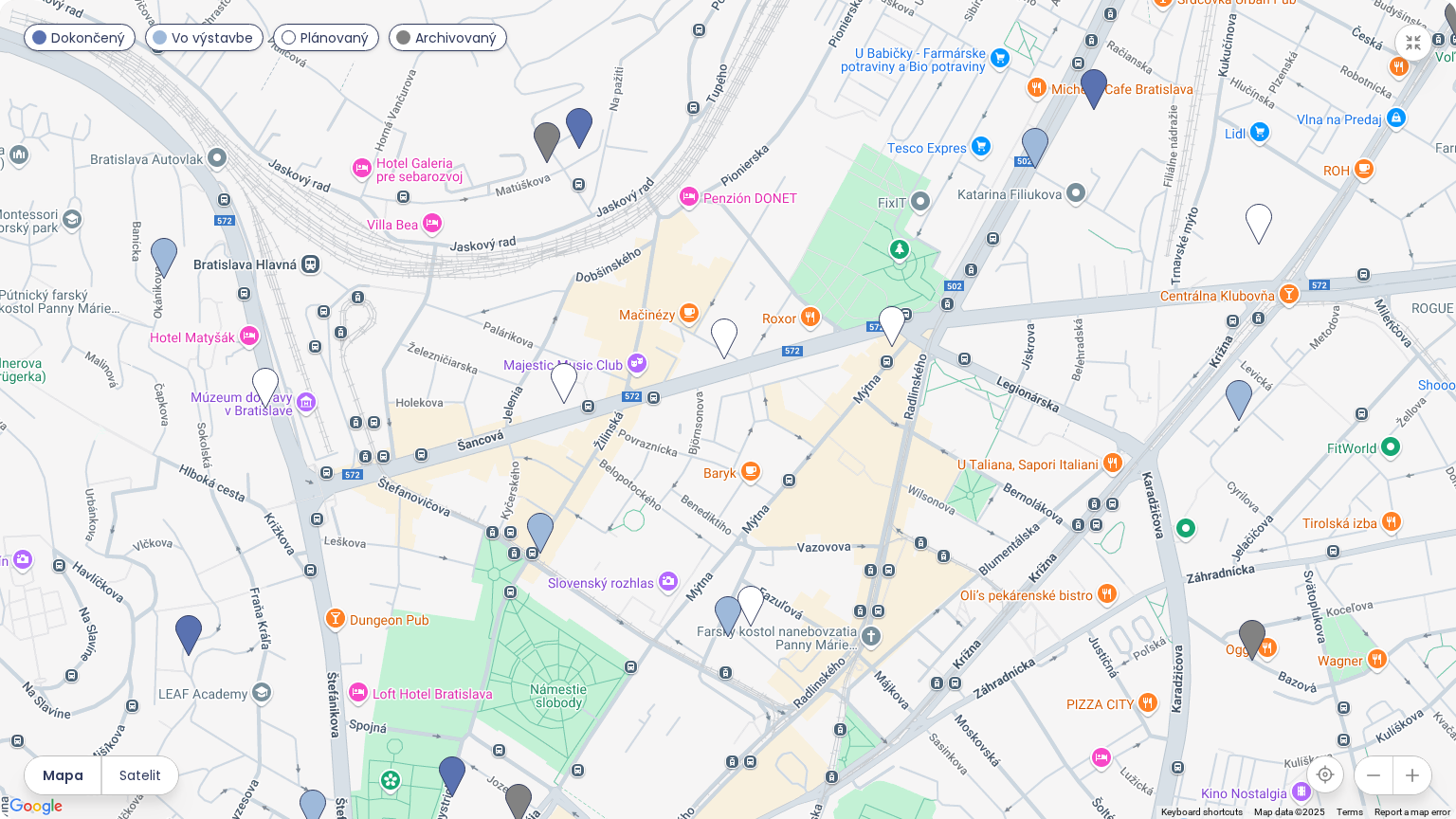 click 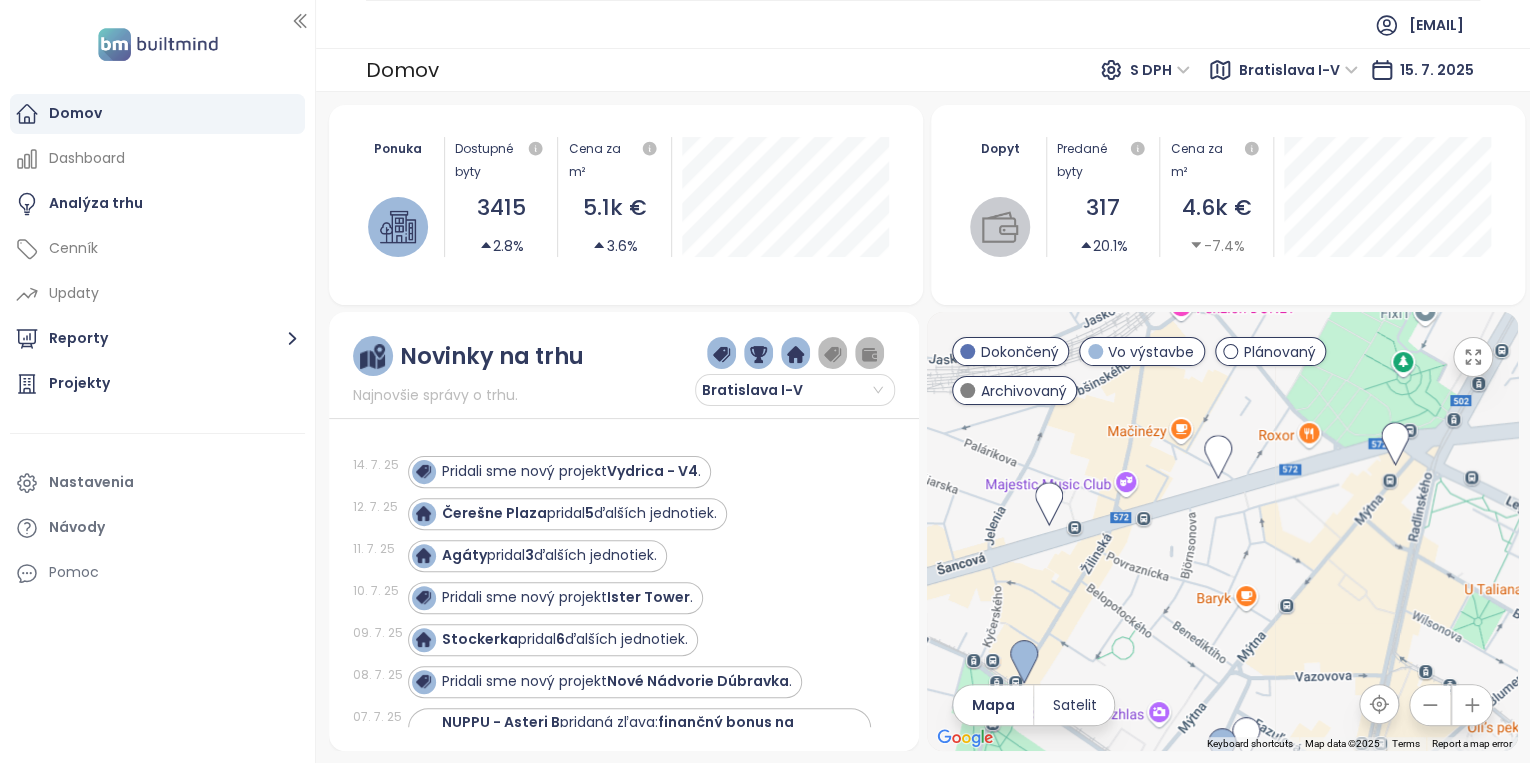 click on "Domov Dashboard Analýza trhu Cenník Updaty   Reporty Projekty Nastavenia Návody Pomoc" at bounding box center [157, 381] 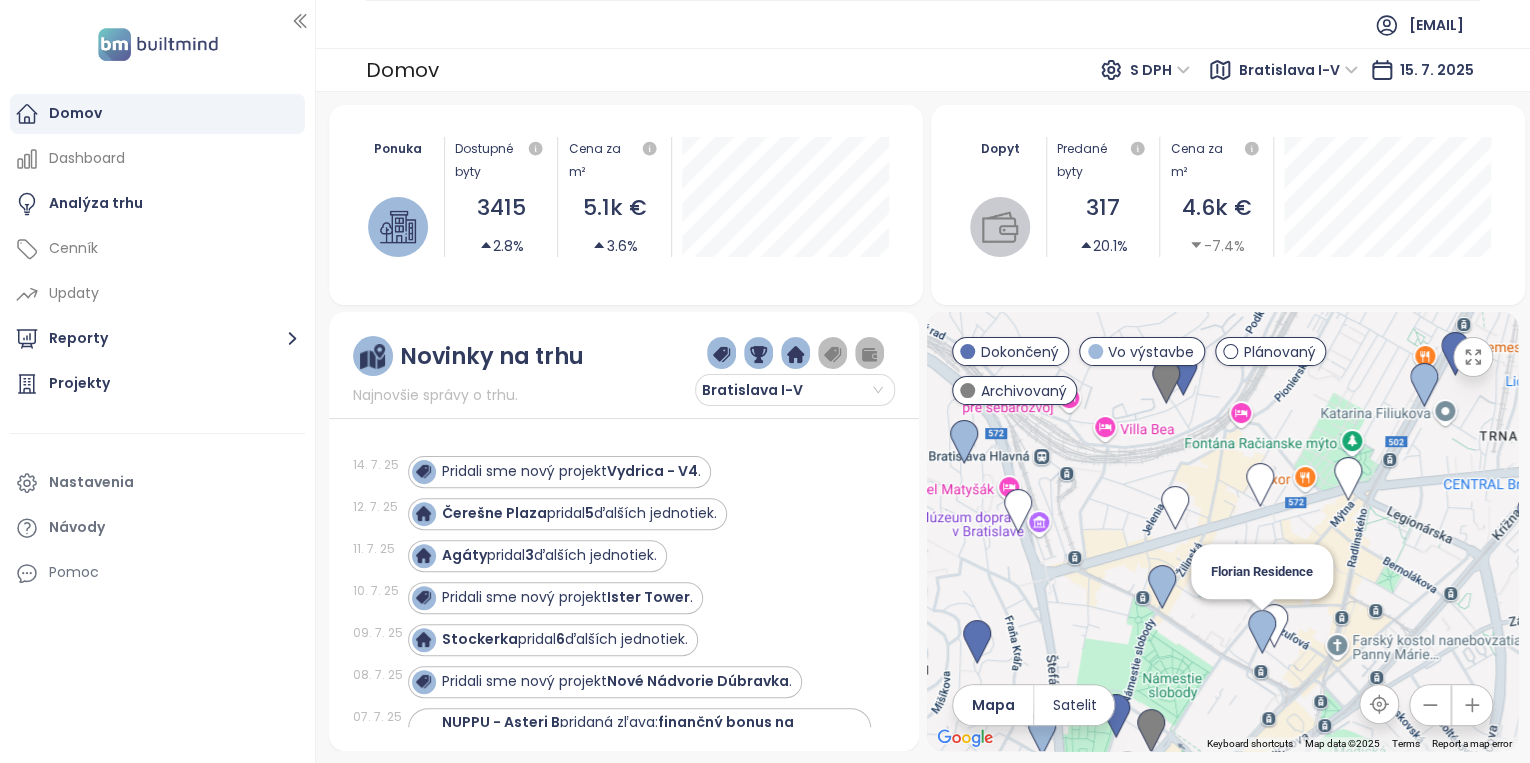 click at bounding box center (1262, 632) 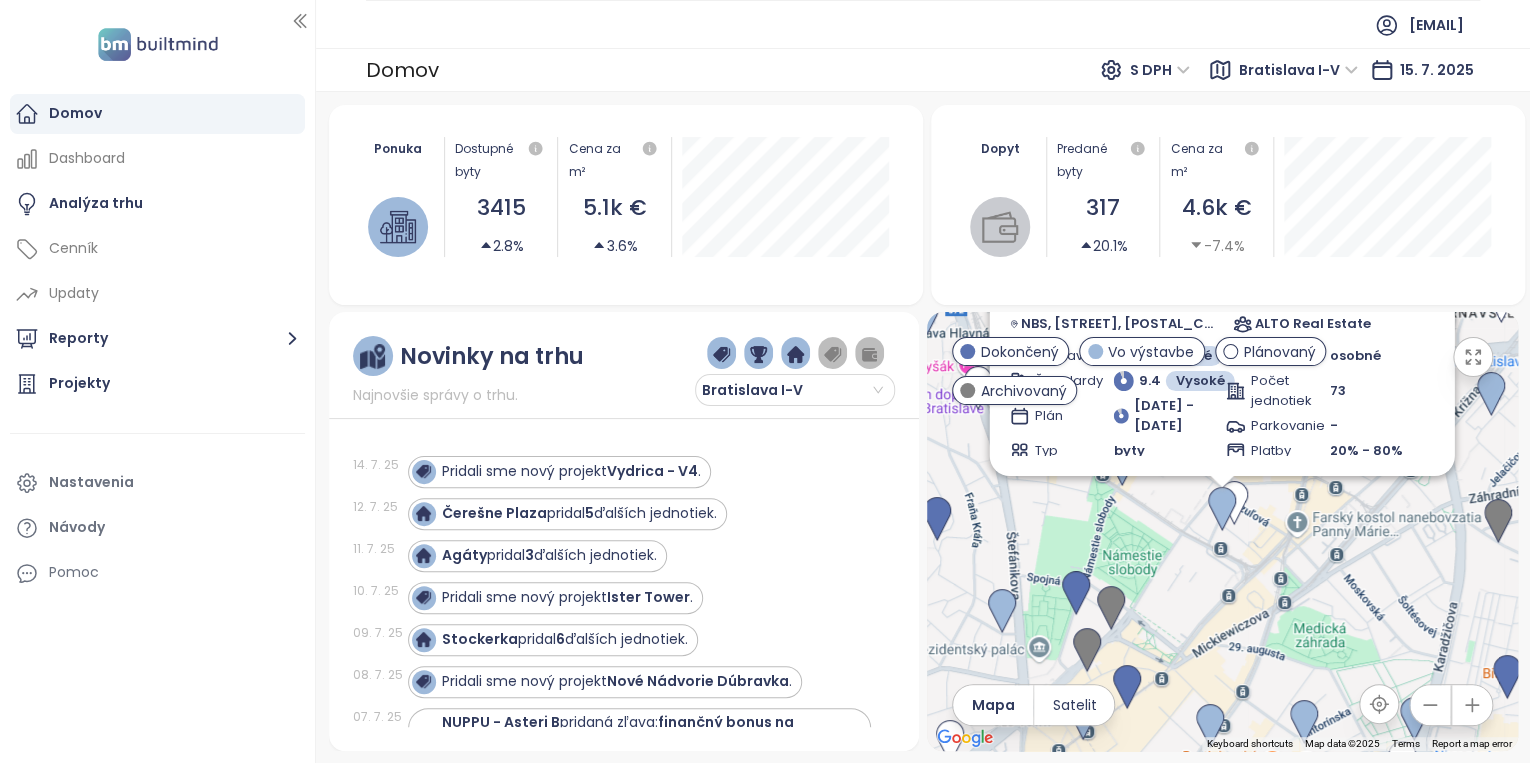 click 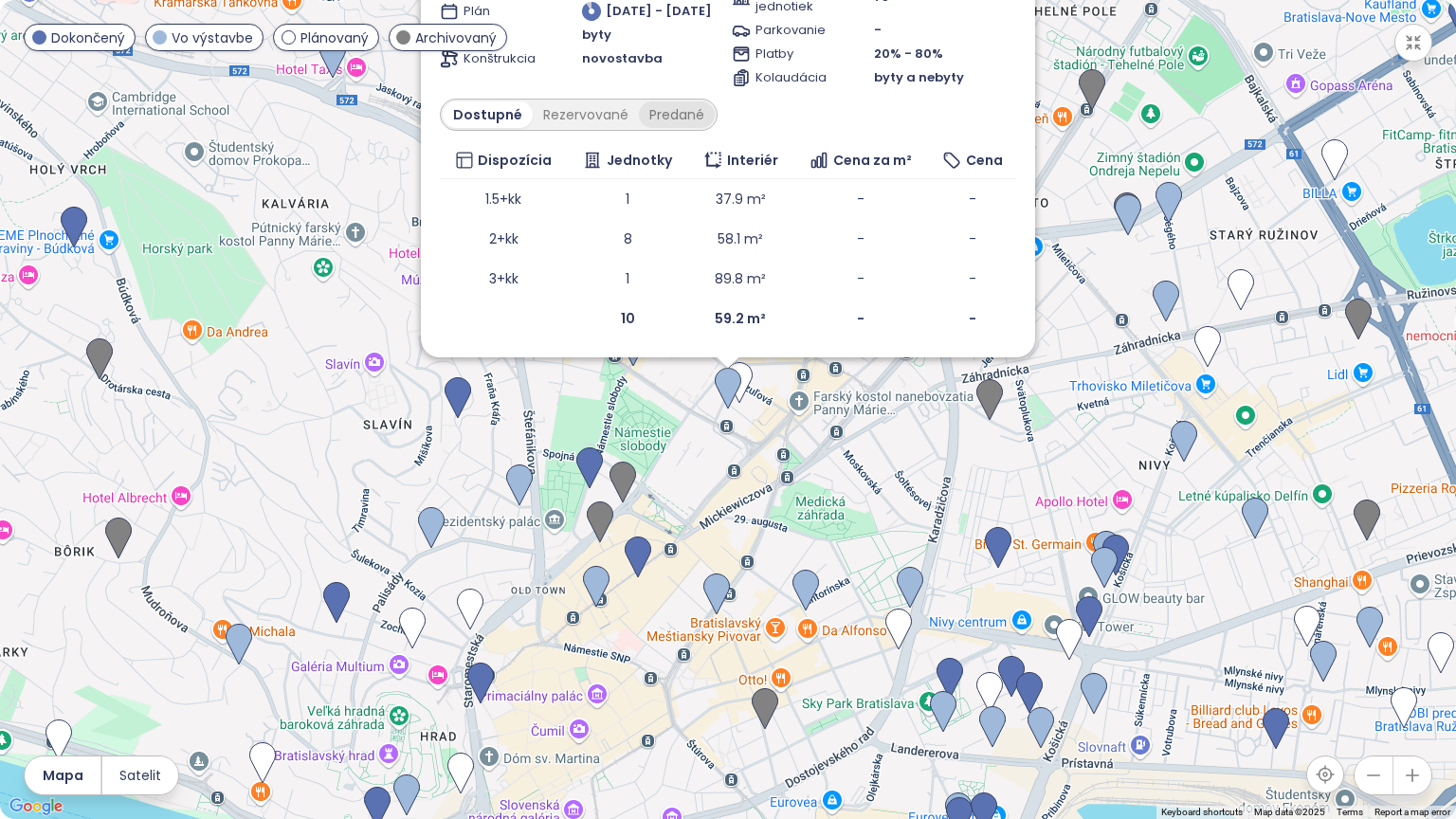 click on "Predané" at bounding box center [677, 115] 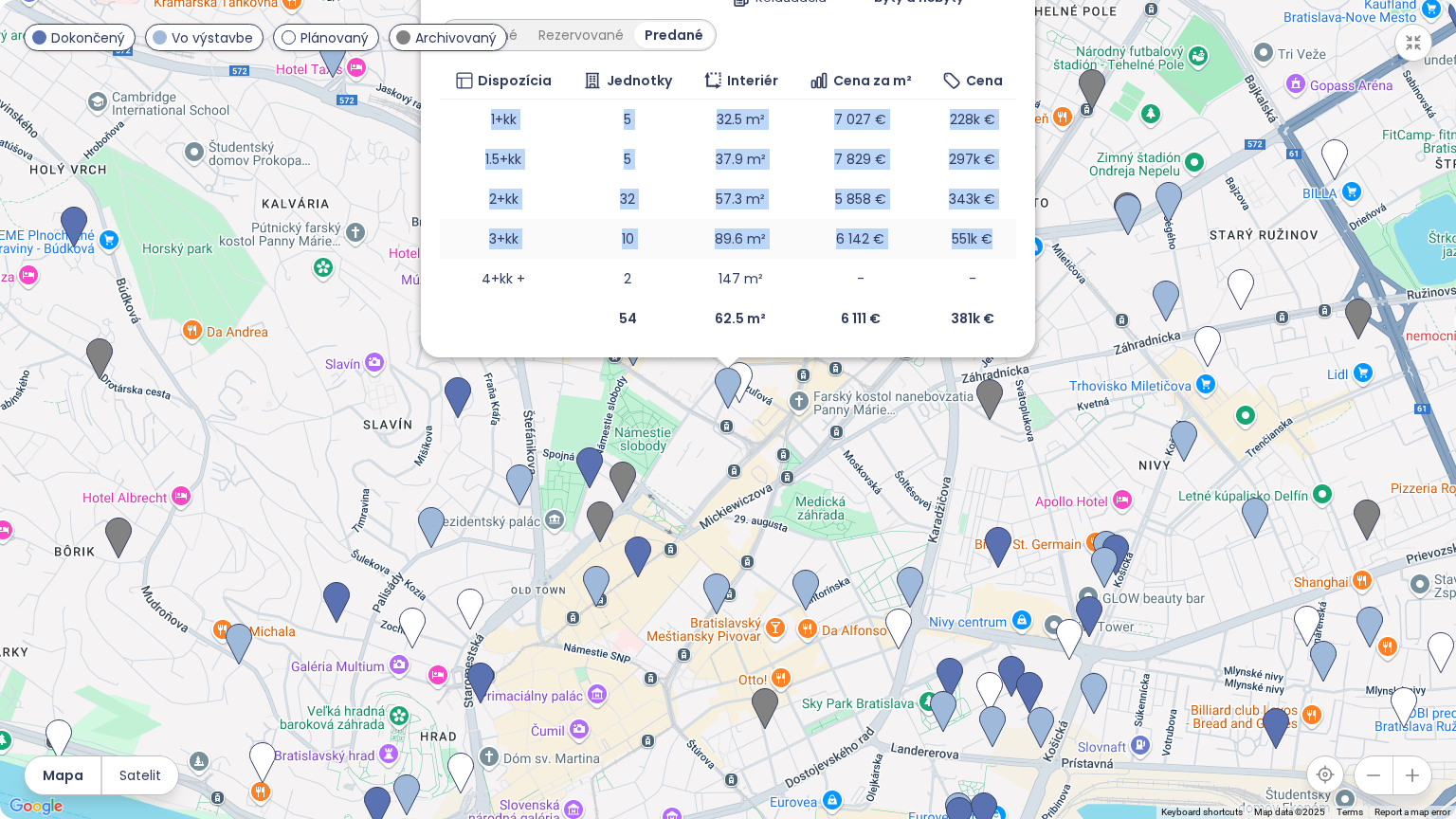 drag, startPoint x: 486, startPoint y: 114, endPoint x: 990, endPoint y: 256, distance: 523.622 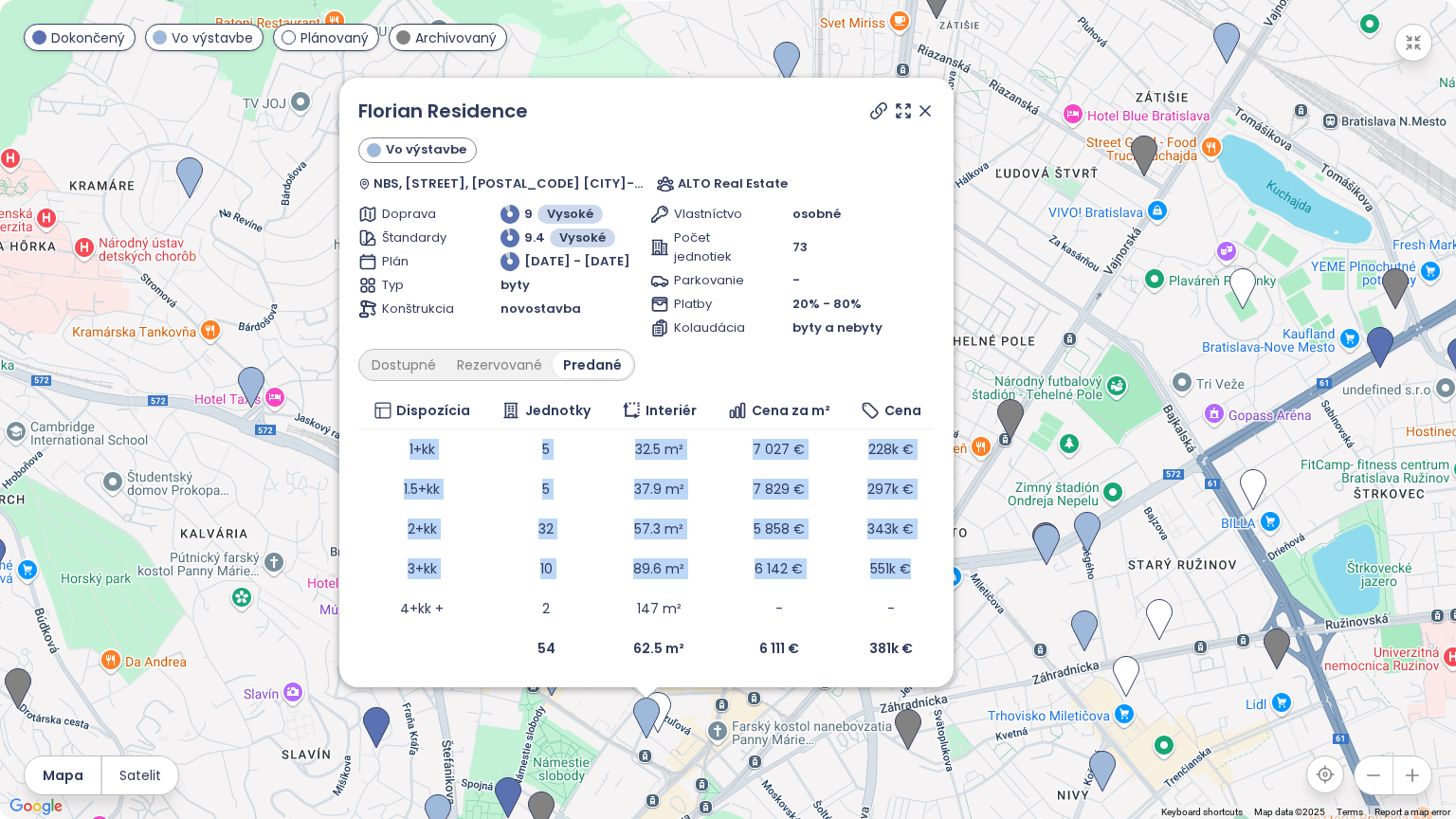 drag, startPoint x: 882, startPoint y: 428, endPoint x: 962, endPoint y: 757, distance: 338.587 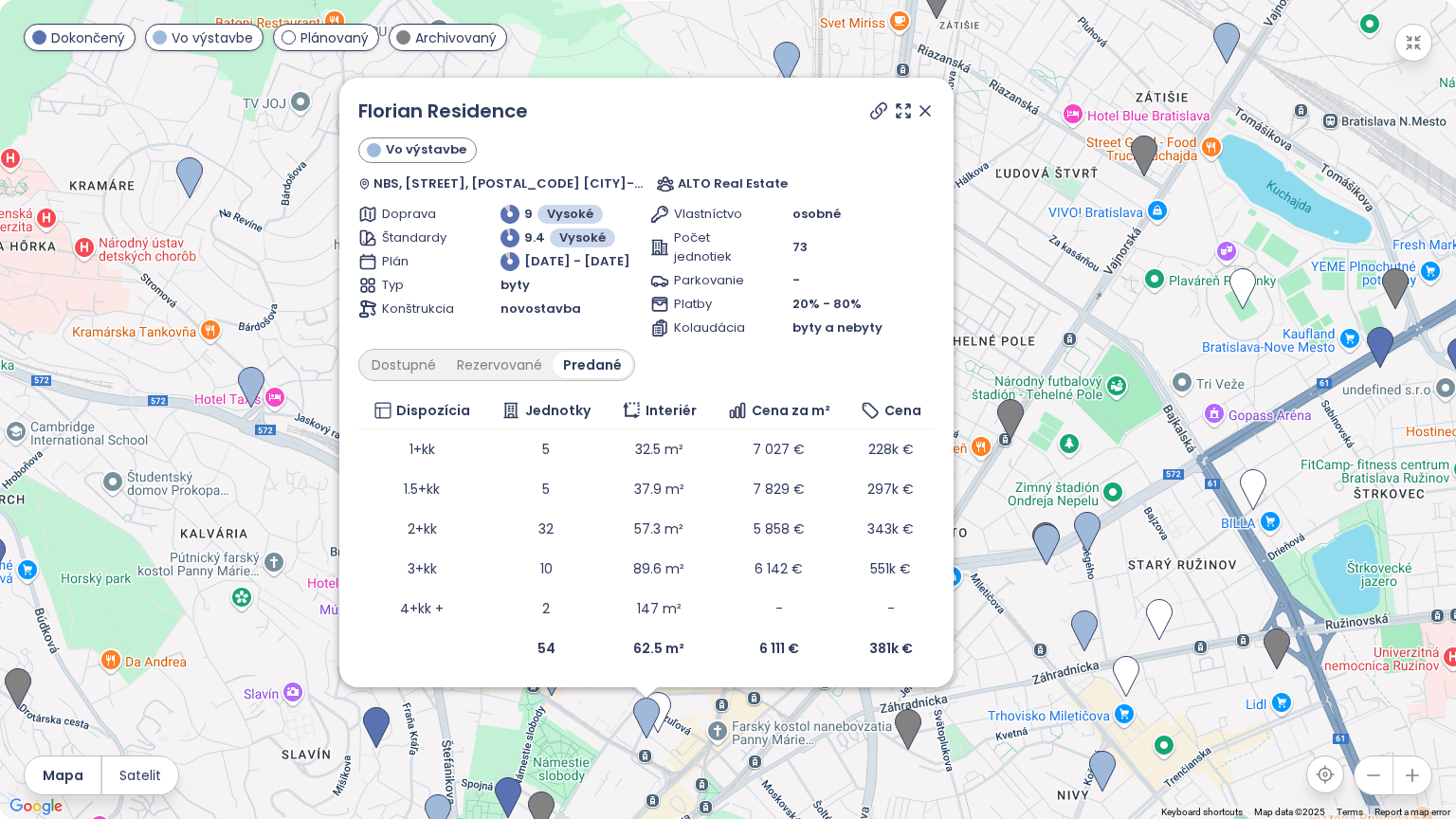 click on "73" at bounding box center (864, 247) 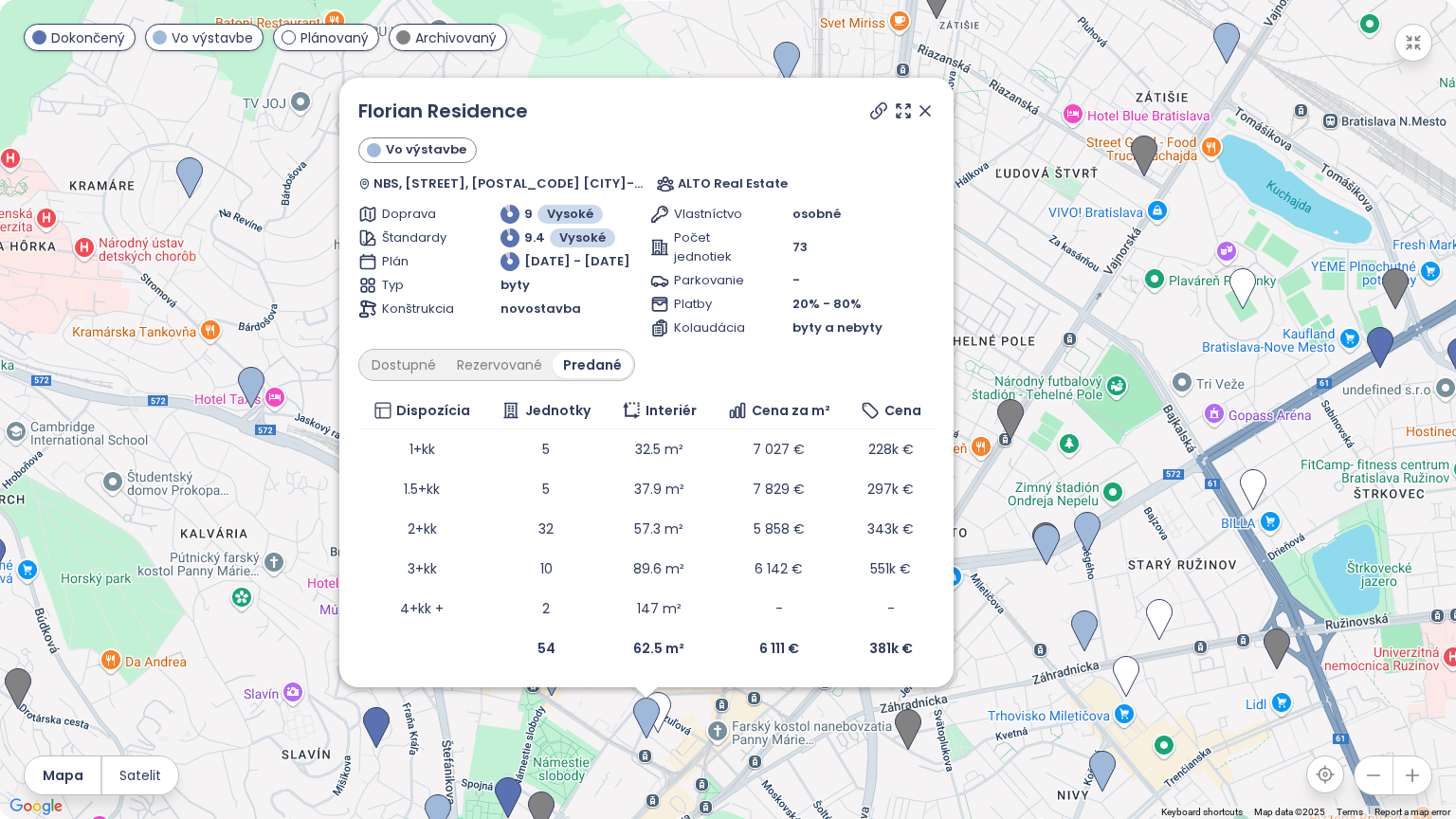 click on "Počet jednotiek 73" at bounding box center [792, 247] 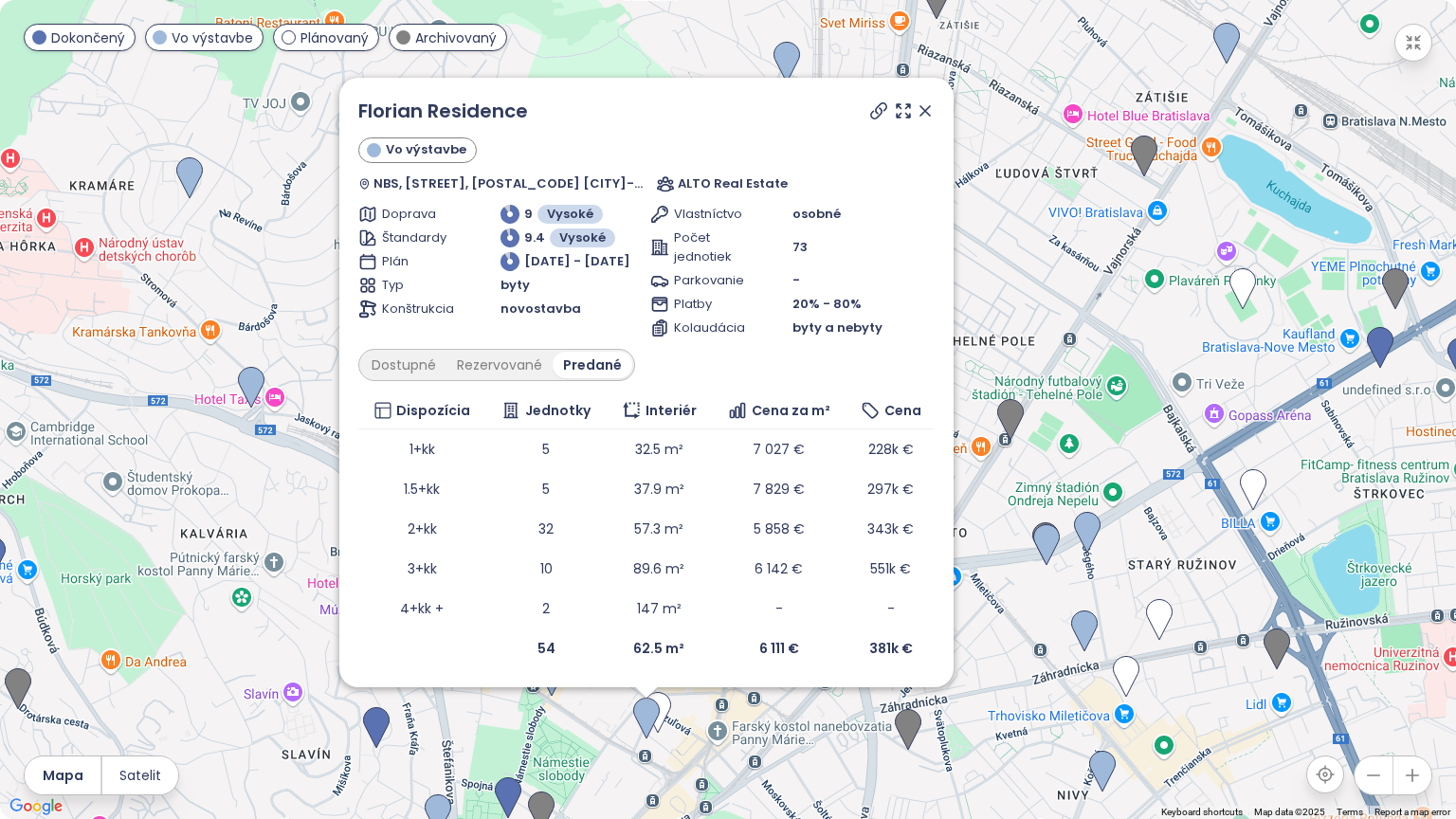 click on "20% - 80%" at bounding box center (827, 303) 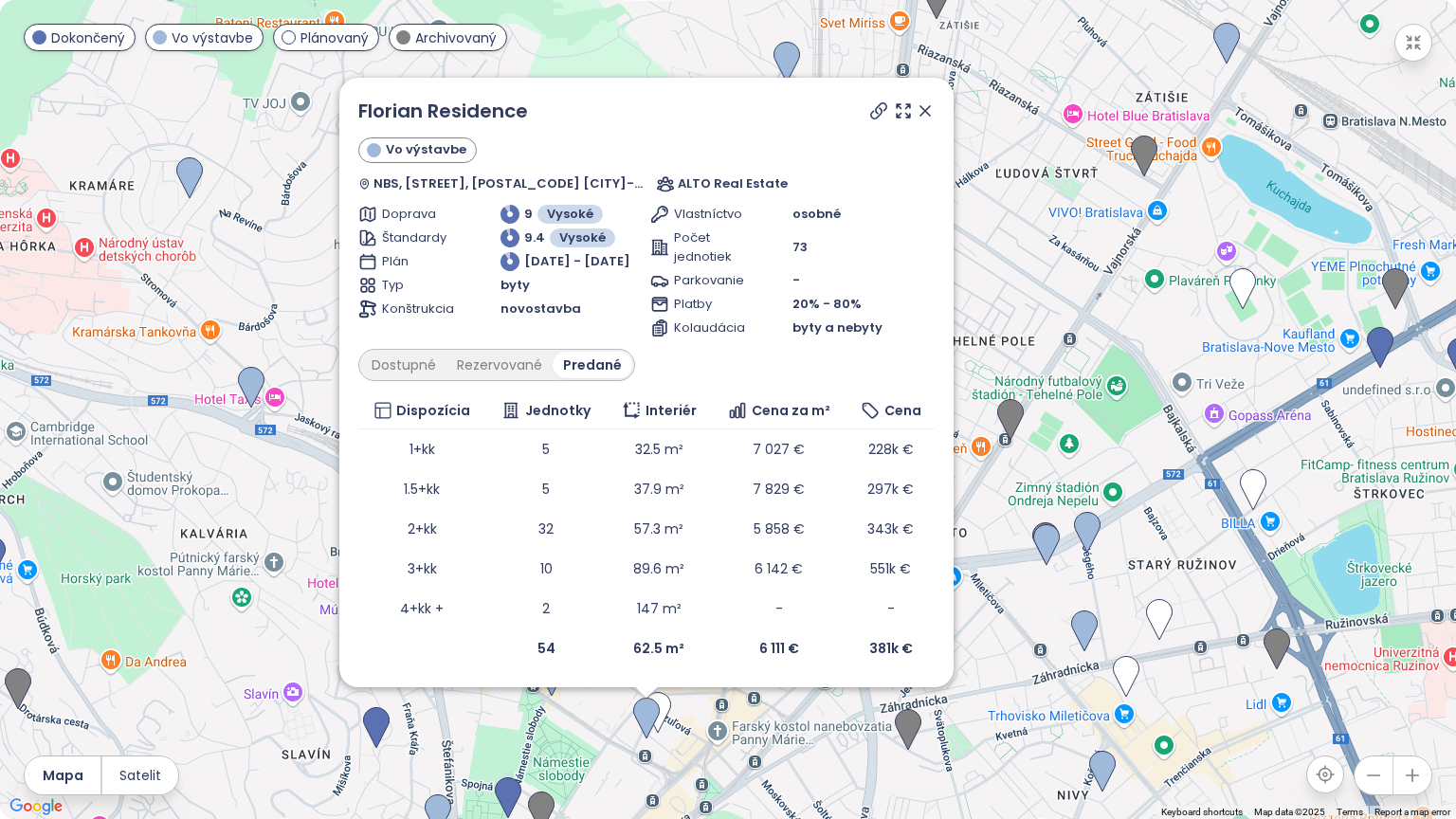 click on "[PROPERTY_NAME] Vo výstavbe NBS, [STREET], [POSTAL_CODE] [CITY]-[DISTRICT], [COUNTRY] ALTO Real Estate Doprava 9 Vysoké Štandardy 9.4 Vysoké Plán [DATE] - [DATE] Typ byty Konštrukcia novostavba Vlastníctvo osobné Počet jednotiek 73 Parkovanie - Platby 20% - 80% Kolaudácia byty a nebyty Dostupné Rezervované Predané Dispozícia Jednotky Interiér Cena za m² Cena 1+kk 5 32.5 m² 7 7 027 € 228k € 1.5+kk 5 37.9 m² 7 829 € 297k € 2+kk 32 57.3 m² 5 858 € 343k € 3+kk 10 89.6 m² 6 142 € 551k € 4+kk + 2 147 m² - - 54 62.5 m² 6 111 € 381k €" at bounding box center (646, 382) 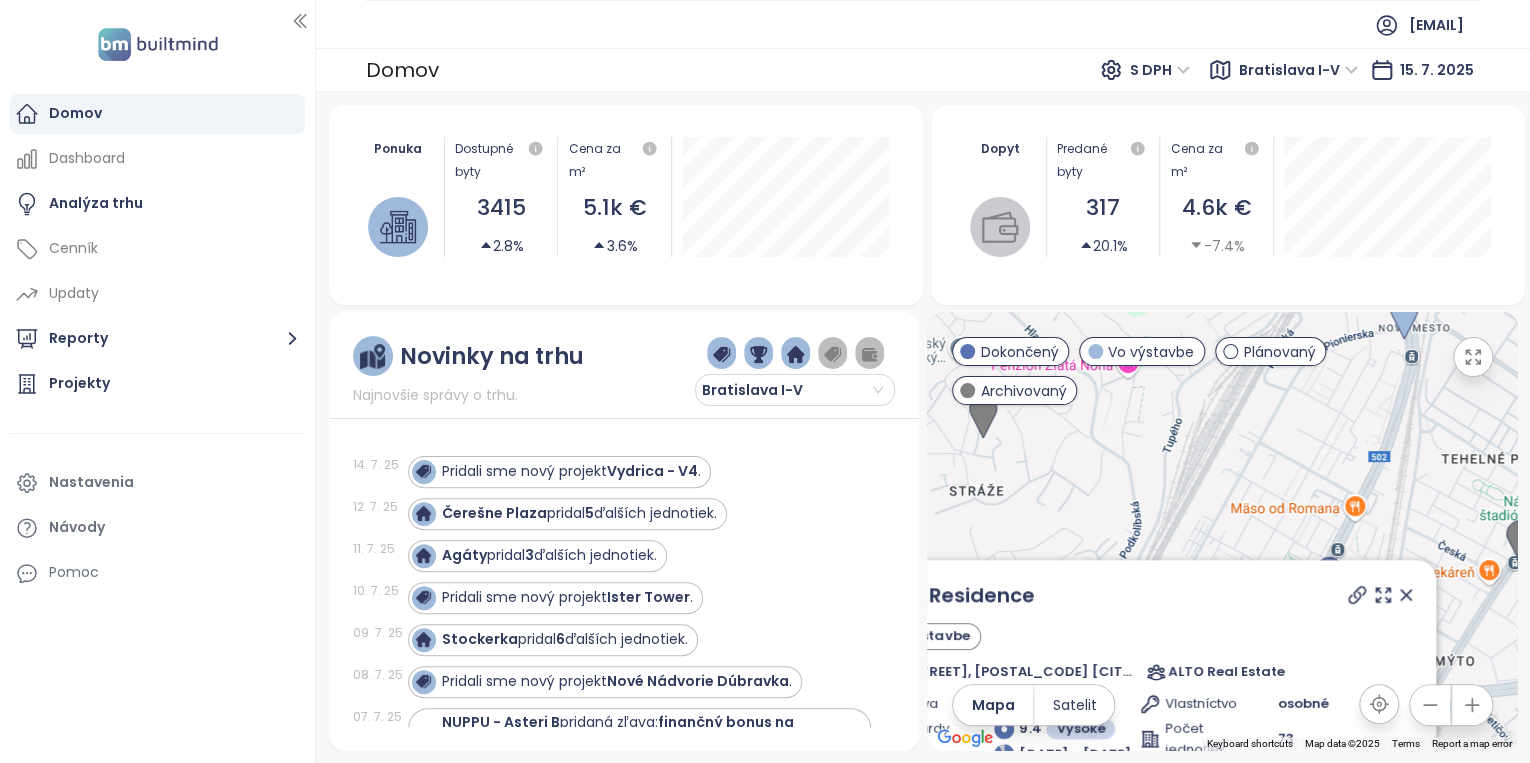 click 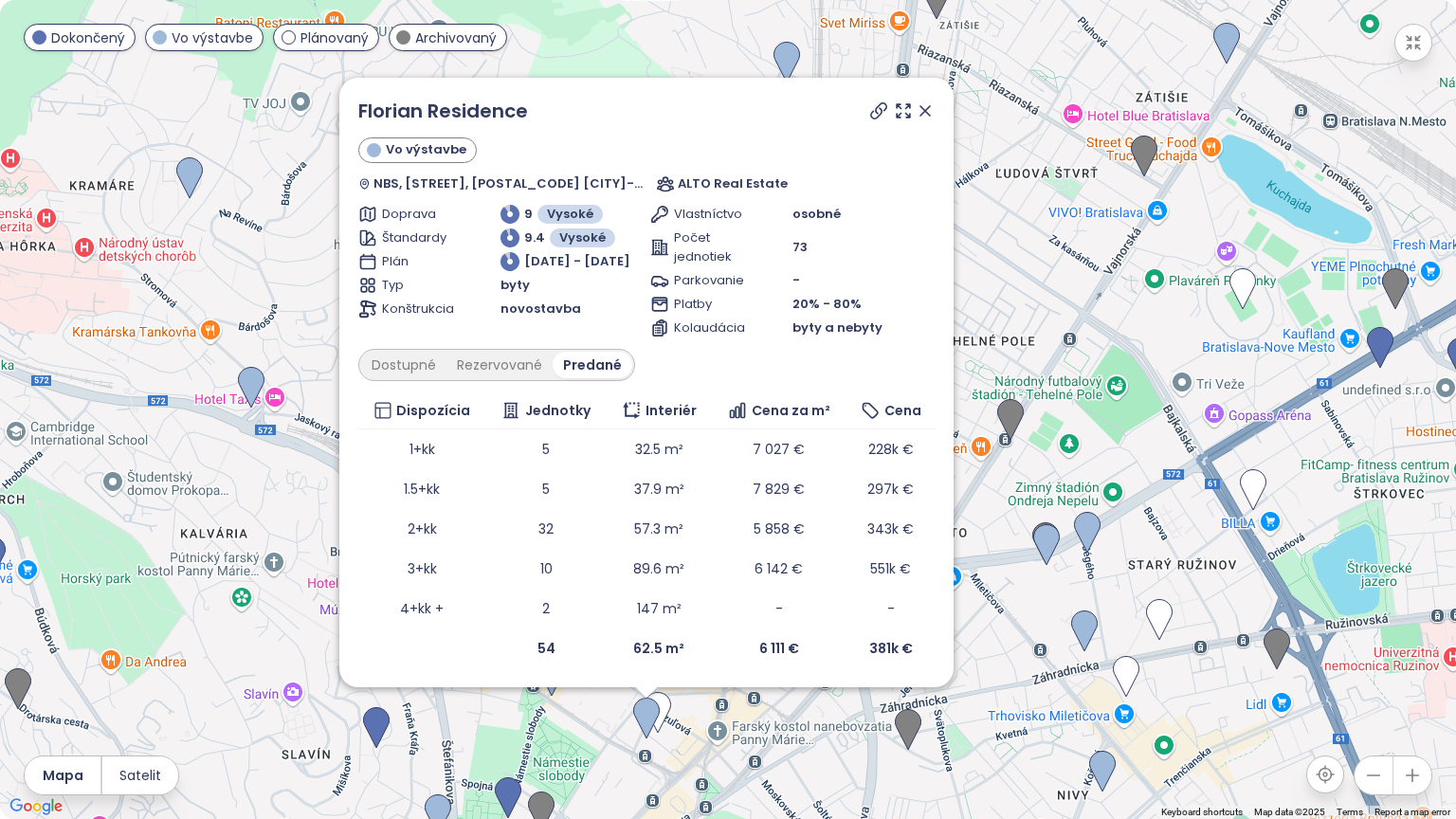 click 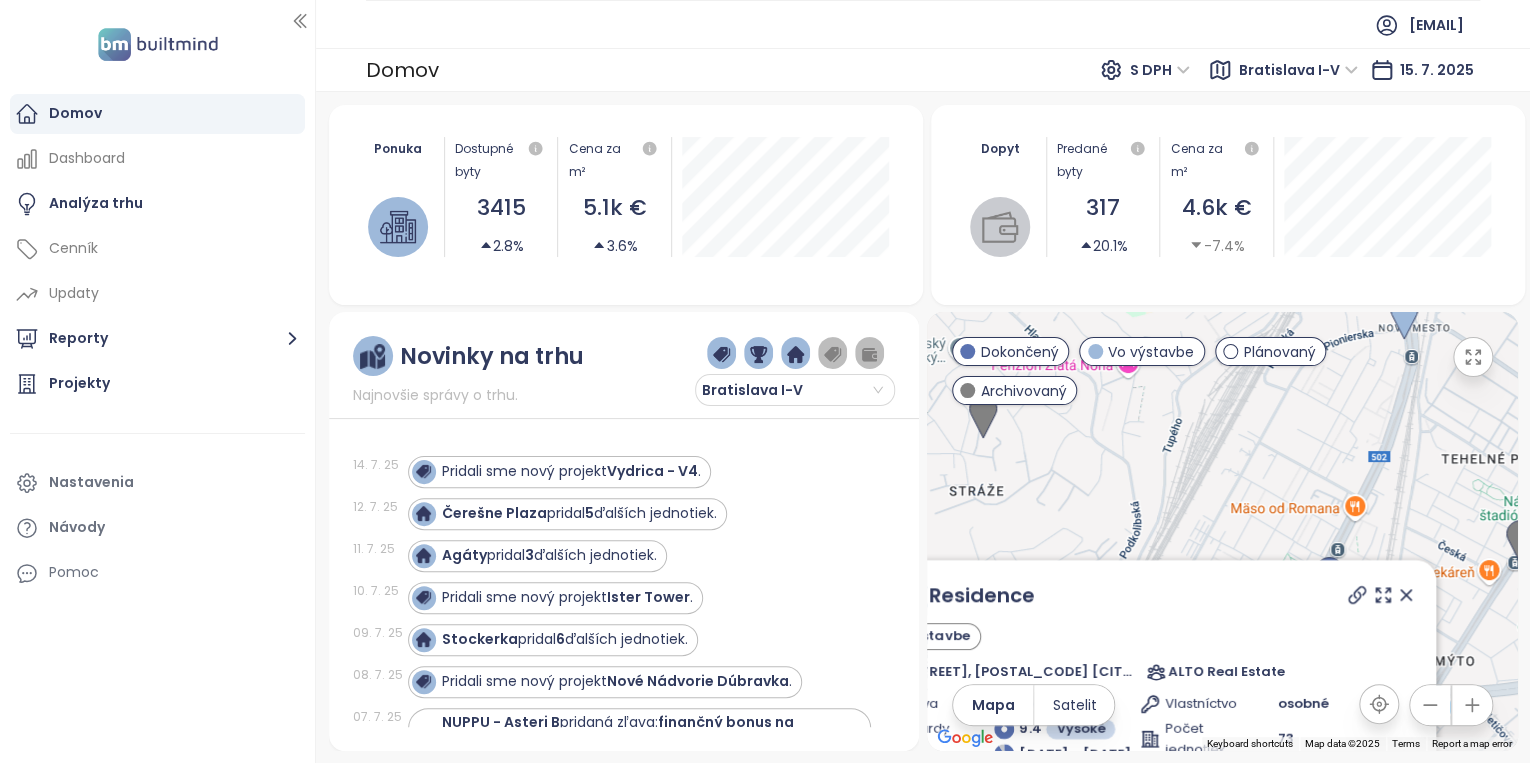 click on "[PROPERTY_NAME] Vo výstavbe NBS, [STREET], [POSTAL_CODE] [CITY]-[DISTRICT], [COUNTRY] ALTO Real Estate Doprava 9 Vysoké Štandardy 9.4 Vysoké Plán [DATE] - [DATE] Typ byty Konštrukcia novostavba Vlastníctvo osobné Počet jednotiek 73 Parkovanie - Platby 20% - 80% Kolaudácia byty a nebyty Dostupné Rezervované Predané Dispozícia Jednotky Interiér Cena za m² Cena 1+kk 5 32.5 m² 7 7 027 € 228k € 1.5+kk 5 37.9 m² 7 829 € 297k € 2+kk 32 57.3 m² 5 858 € 343k € 3+kk 10 89.6 m² 6 142 € 551k € 4+kk + 2 147 m² - - 54 62.5 m² 6 111 € 381k €" at bounding box center [1222, 531] 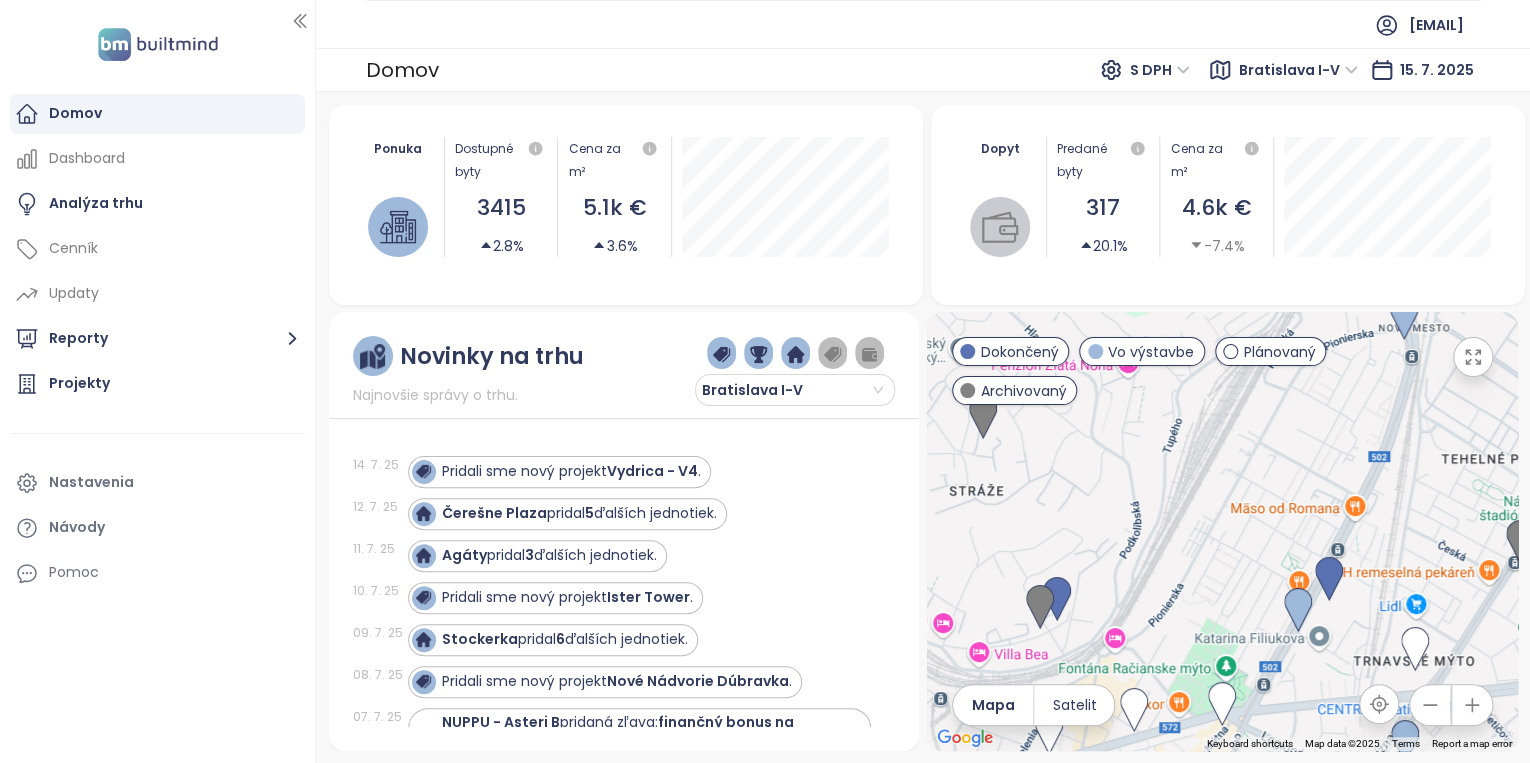 click at bounding box center [1222, 531] 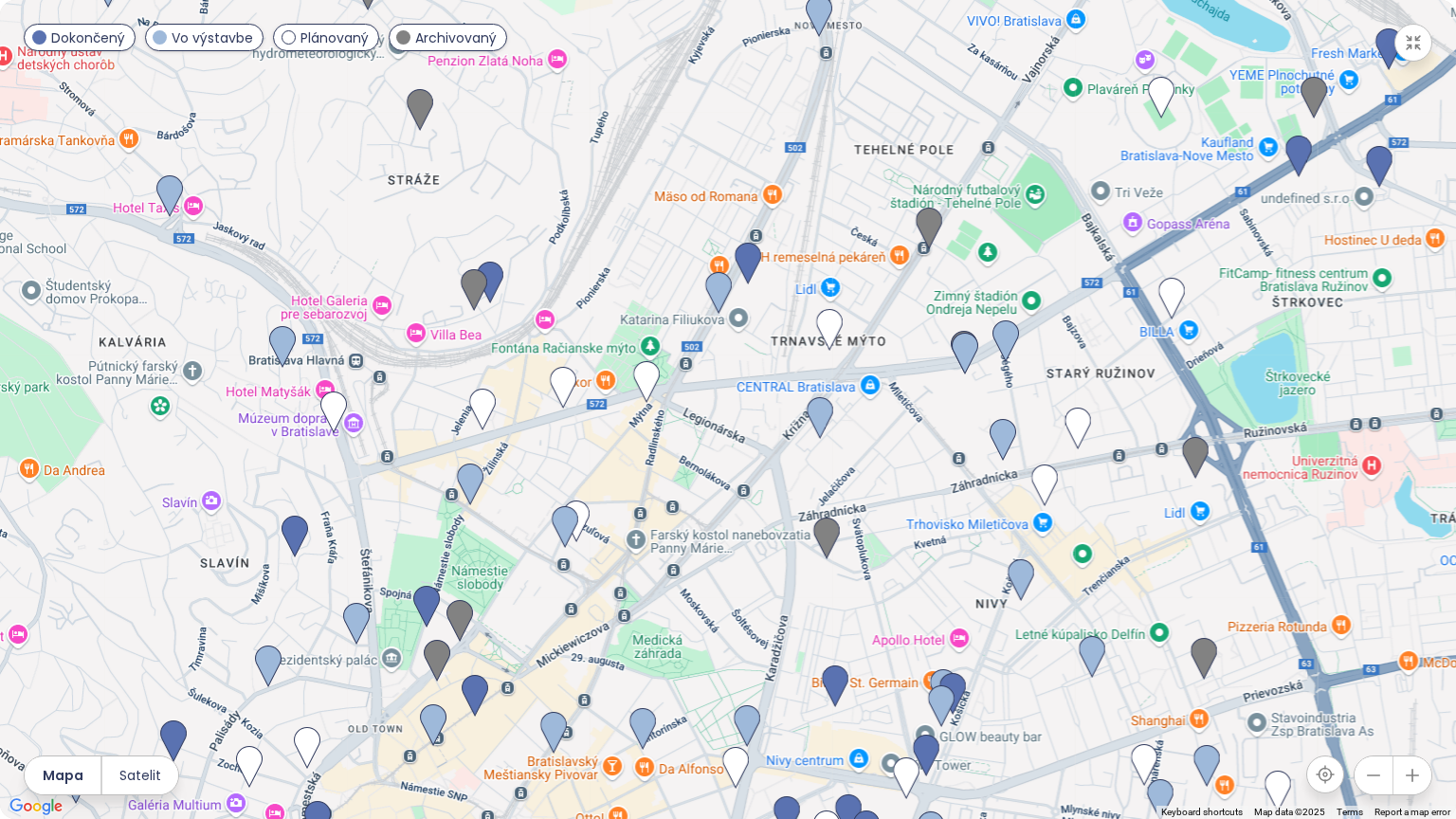 drag, startPoint x: 698, startPoint y: 466, endPoint x: 616, endPoint y: 273, distance: 209.6974 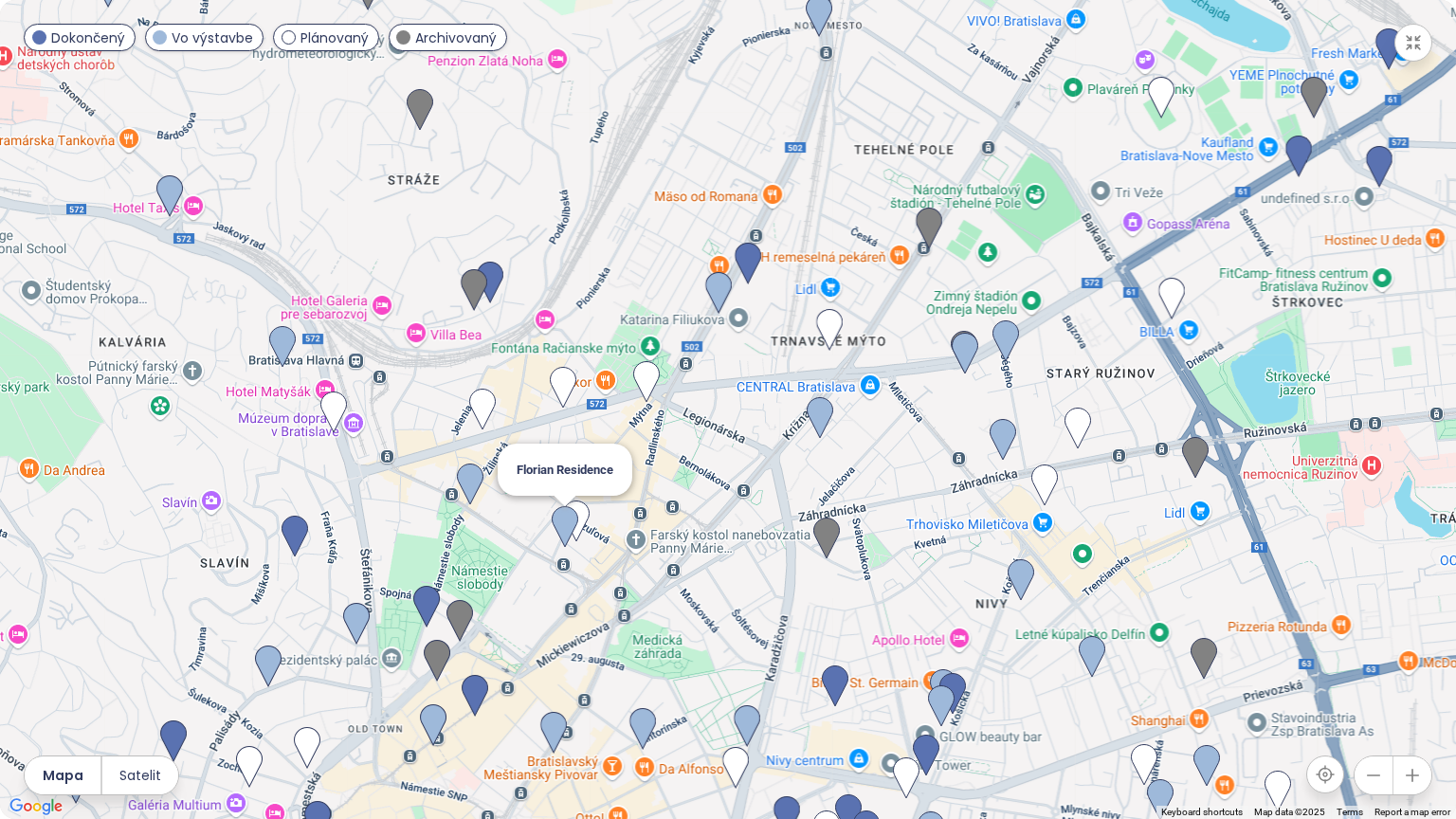click at bounding box center (565, 527) 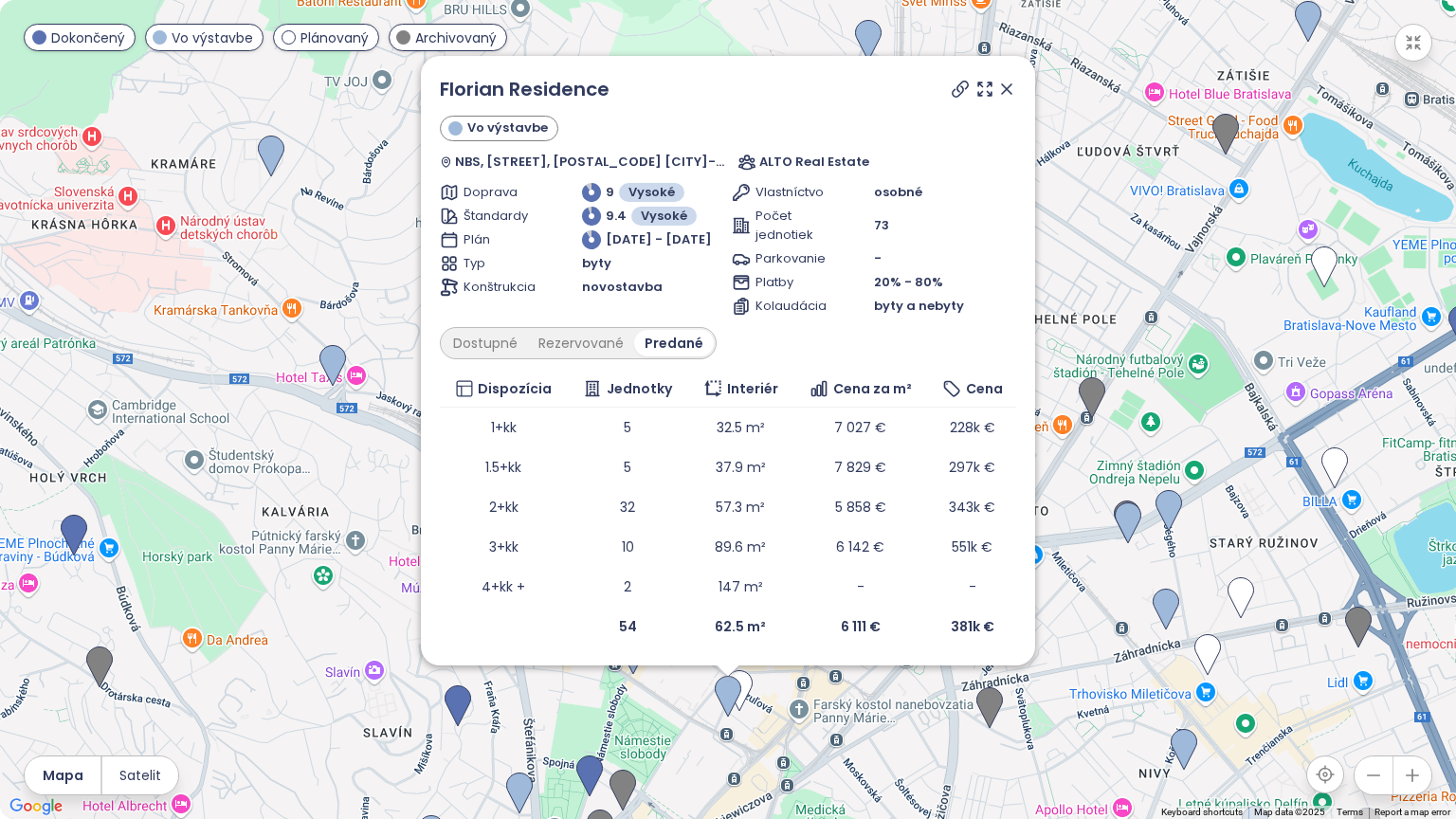 click on "[PROPERTY_NAME] Vo výstavbe NBS, [STREET], [POSTAL_CODE] [CITY]-[DISTRICT], [COUNTRY] ALTO Real Estate Doprava 9 Vysoké Štandardy 9.4 Vysoké Plán [DATE] - [DATE] Typ byty Konštrukcia novostavba Vlastníctvo osobné Počet jednotiek 73 Parkovanie - Platby 20% - 80% Kolaudácia byty a nebyty Dostupné Rezervované Predané Dispozícia Jednotky Interiér Cena za m² Cena 1+kk 5 32.5 m² 7 7 027 € 228k € 1.5+kk 5 37.9 m² 7 829 € 297k € 2+kk 32 57.3 m² 5 858 € 343k € 3+kk 10 89.6 m² 6 142 € 551k € 4+kk + 2 147 m² - - 54 62.5 m² 6 111 € 381k €" at bounding box center (728, 410) 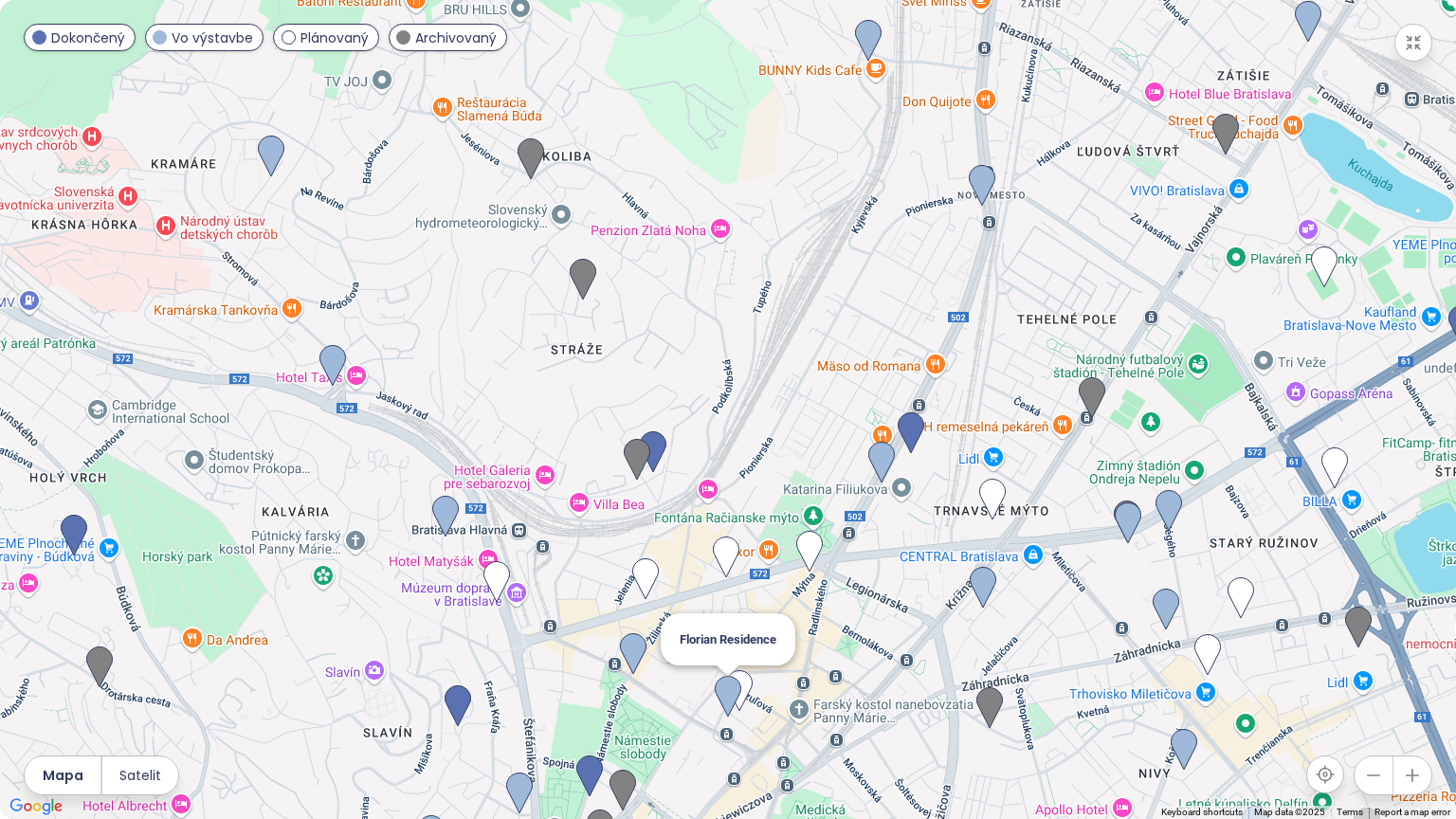 click at bounding box center (728, 697) 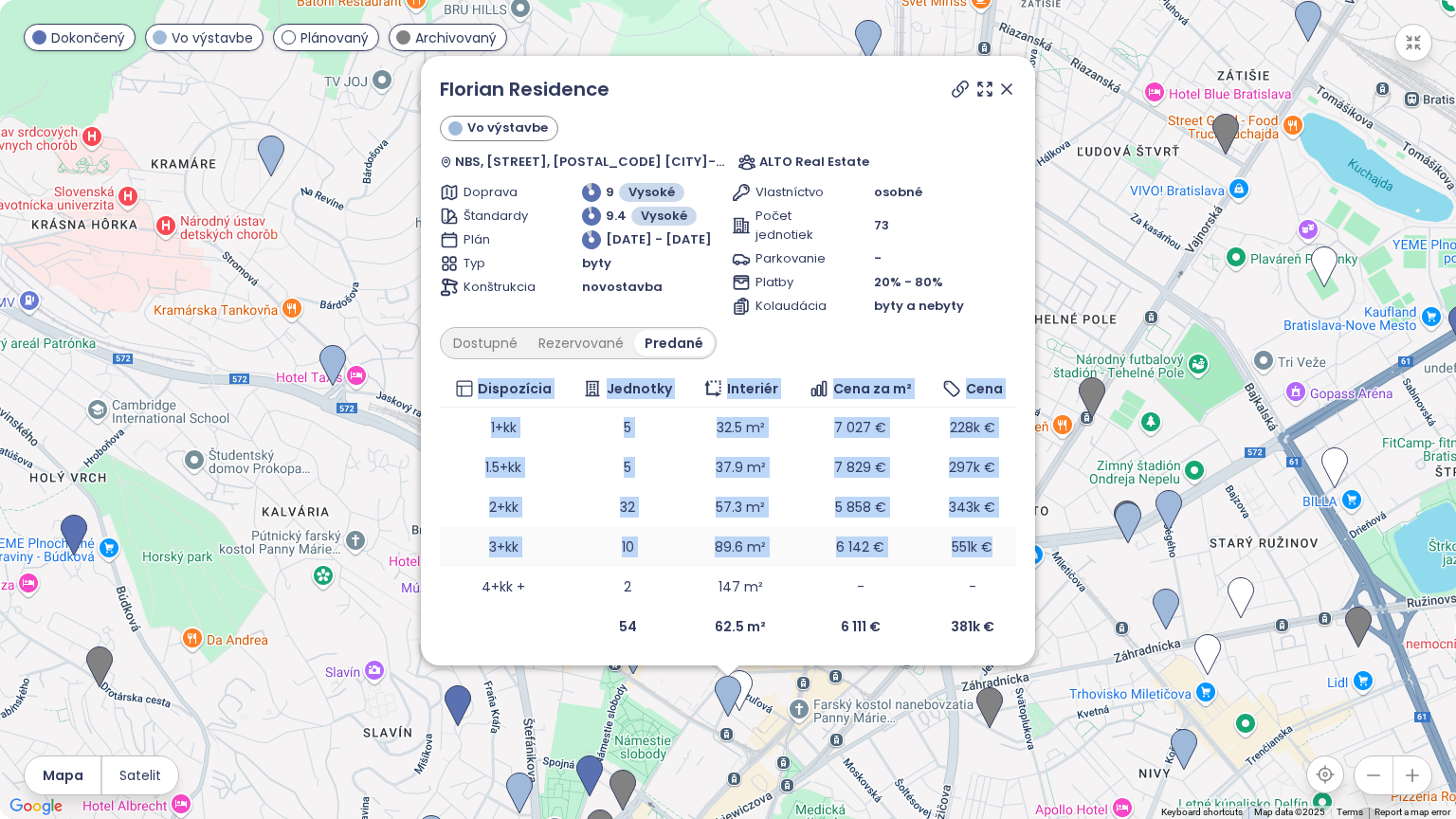 drag, startPoint x: 467, startPoint y: 379, endPoint x: 977, endPoint y: 553, distance: 538.8655 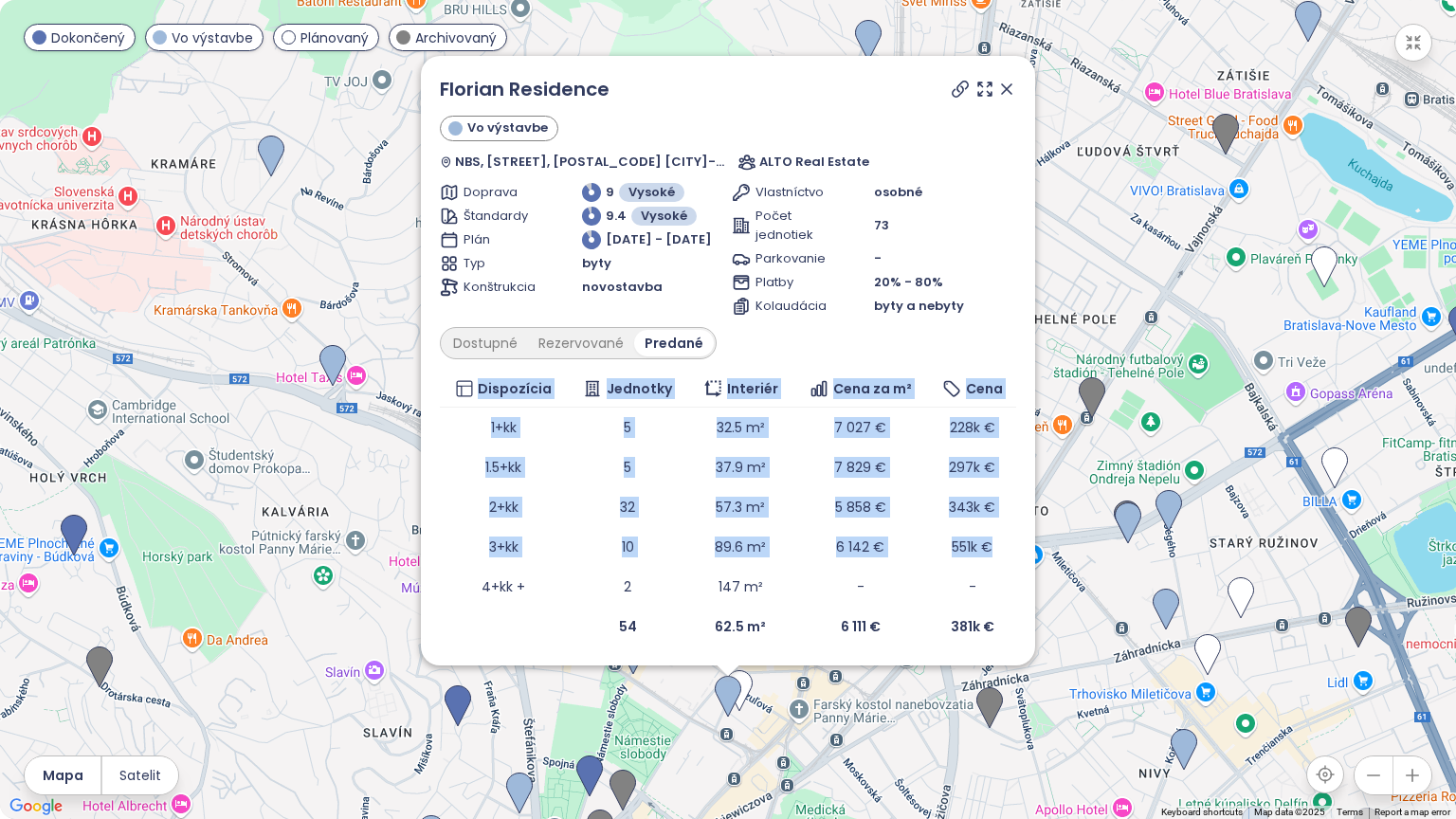 copy on "Dispozícia Jednotky Interiér Cena za m² Cena 1+kk 5 32.5 m² 7 027 € 228k € 1.5+kk 5 37.9 m² 7 829 € 297k € 2+kk 32 57.3 m² 5 858 € 343k € 3+kk 10 89.6 m² 6 142 € 551k €" 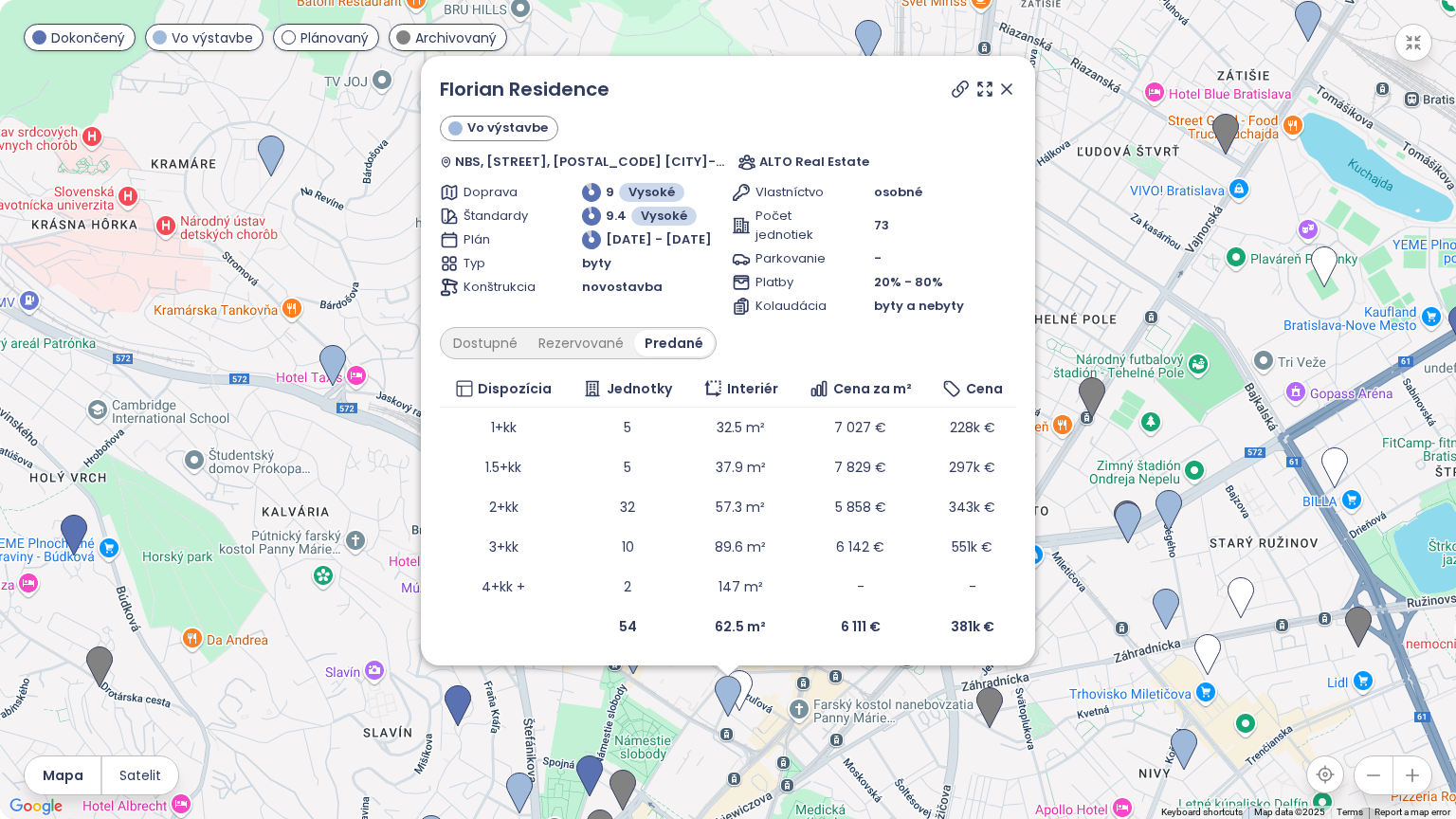 click 